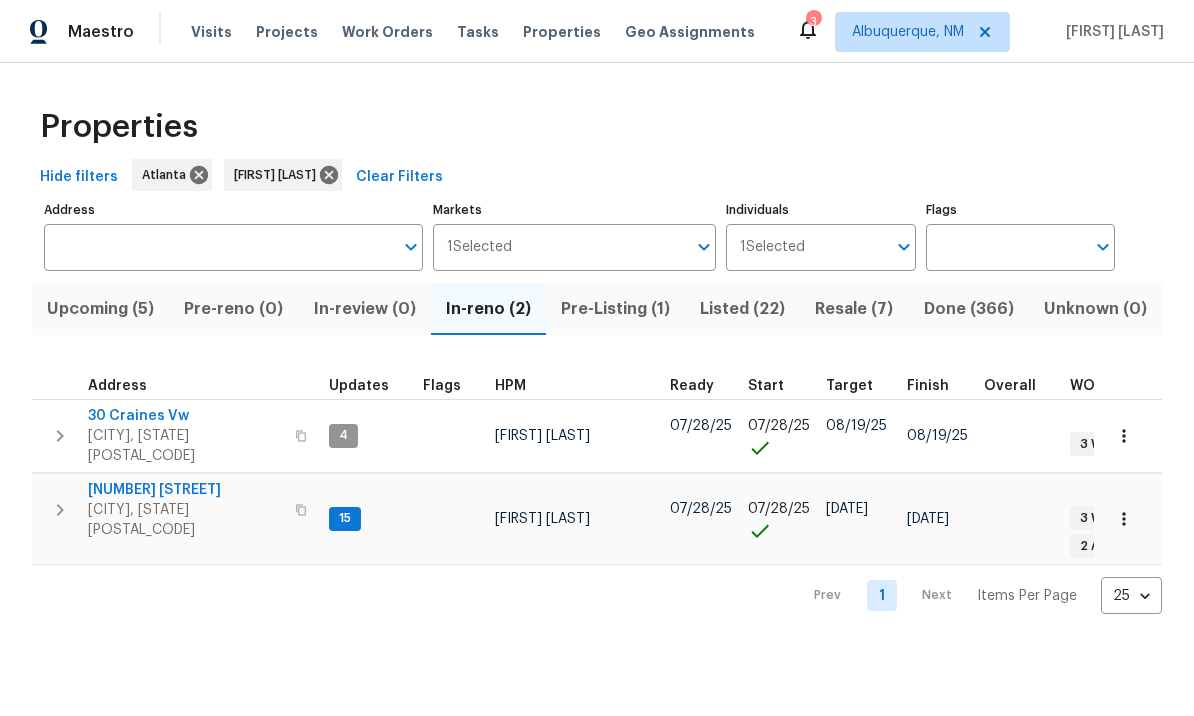 scroll, scrollTop: 0, scrollLeft: 0, axis: both 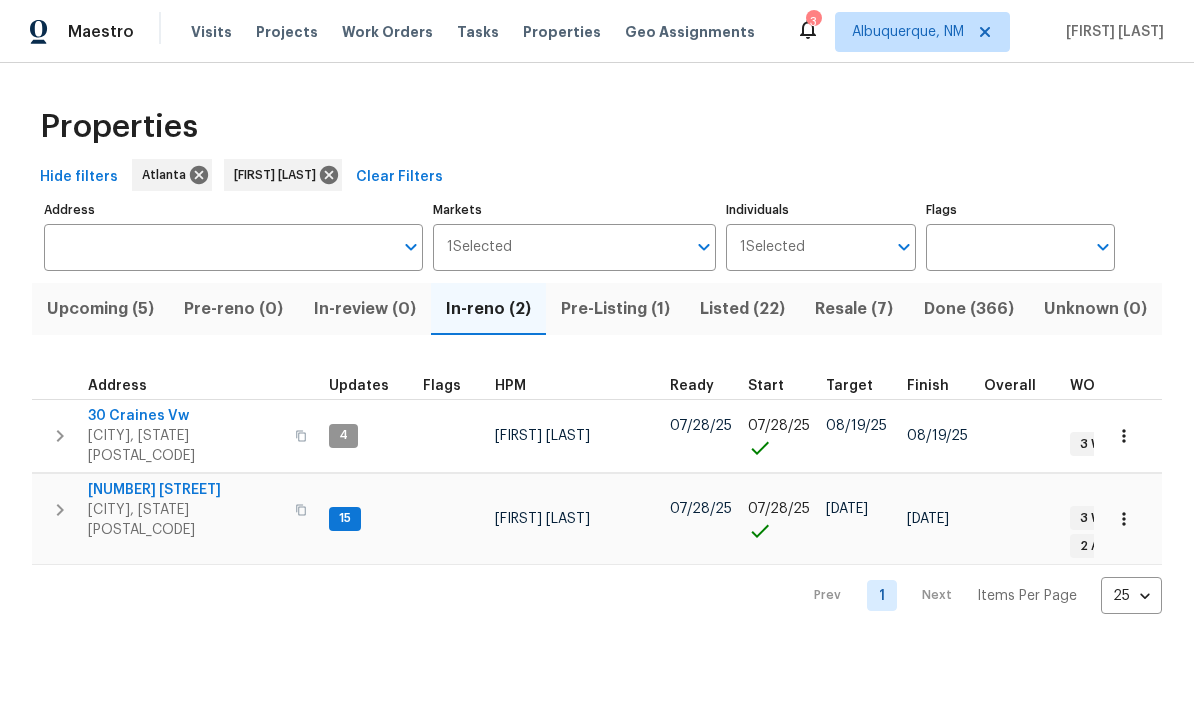 click on "[NUMBER] [STREET]" at bounding box center (185, 490) 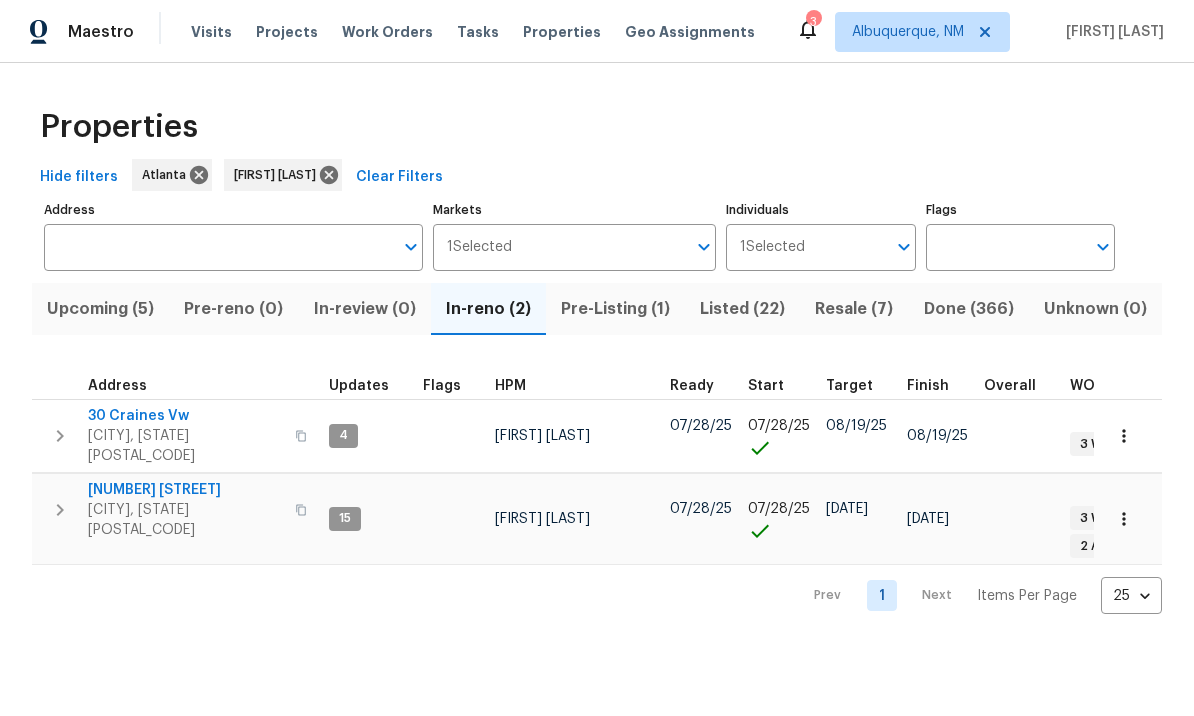 click on "Upcoming (5)" at bounding box center (100, 309) 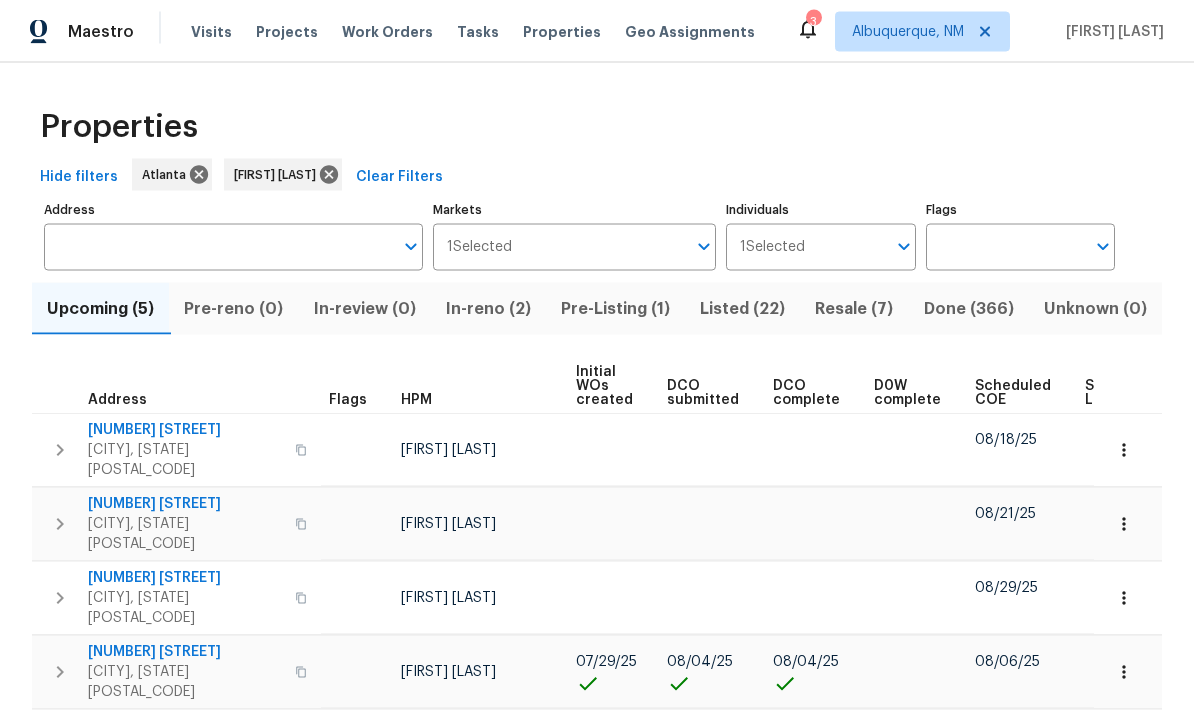 scroll, scrollTop: 69, scrollLeft: 0, axis: vertical 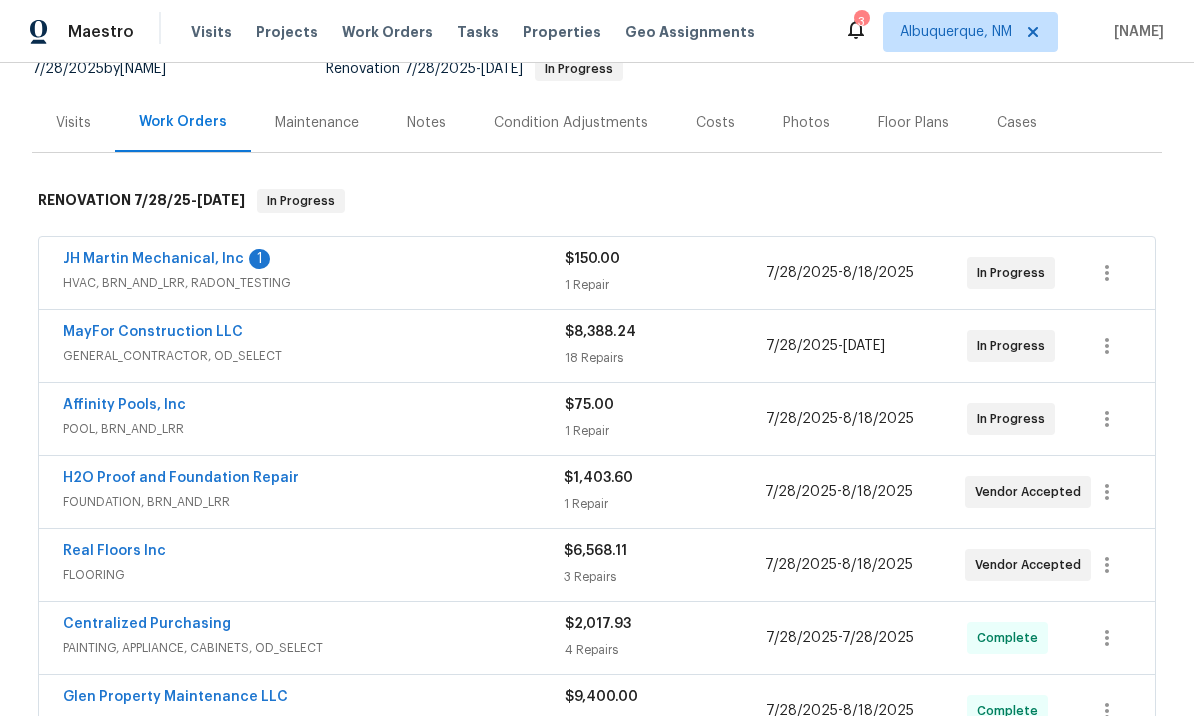 click on "Real Floors Inc" at bounding box center [114, 551] 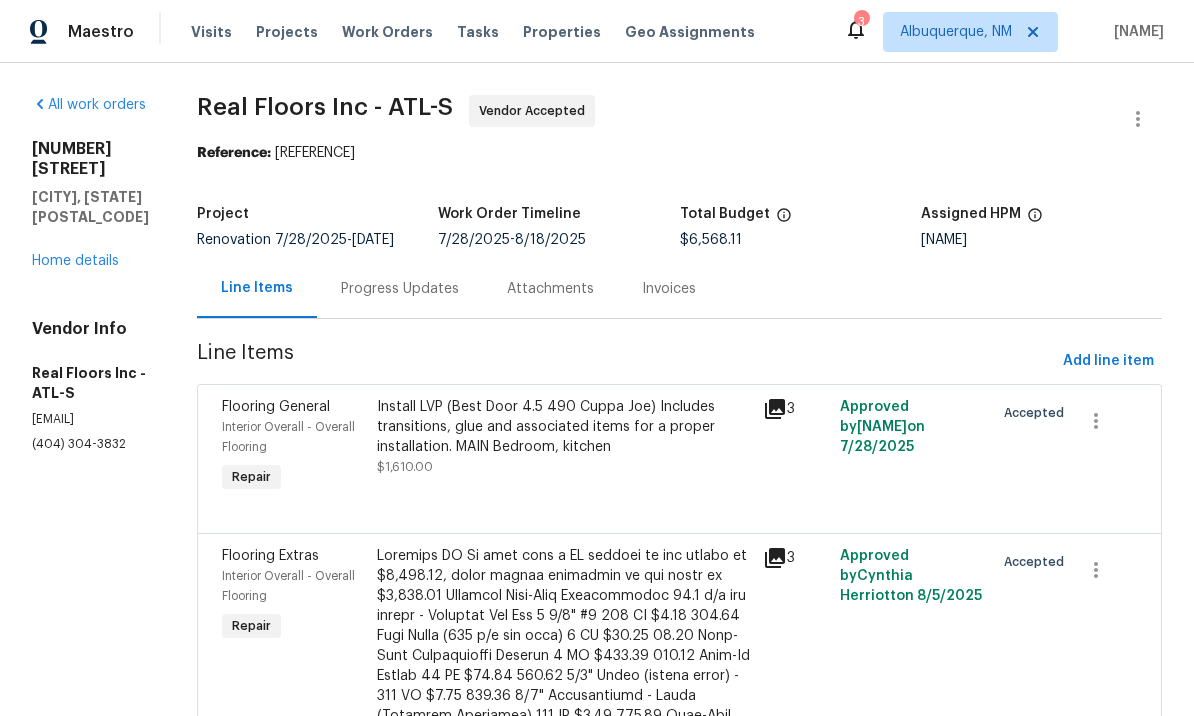 click on "Progress Updates" at bounding box center [400, 289] 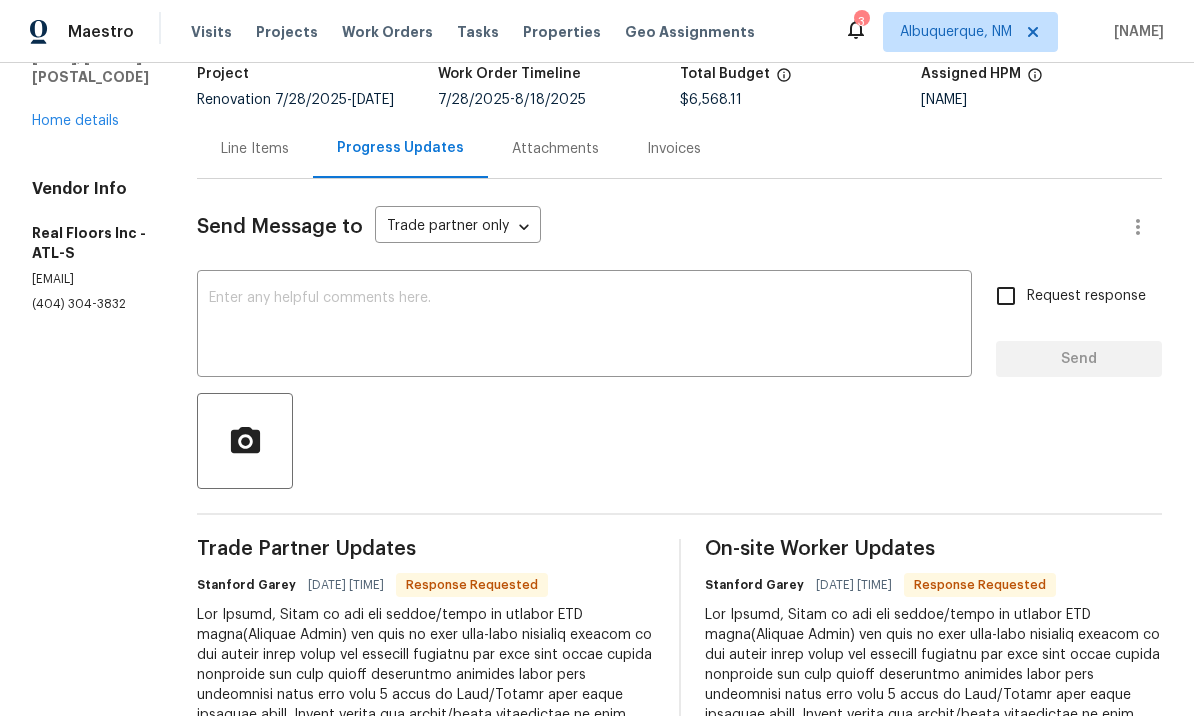 scroll, scrollTop: 138, scrollLeft: 0, axis: vertical 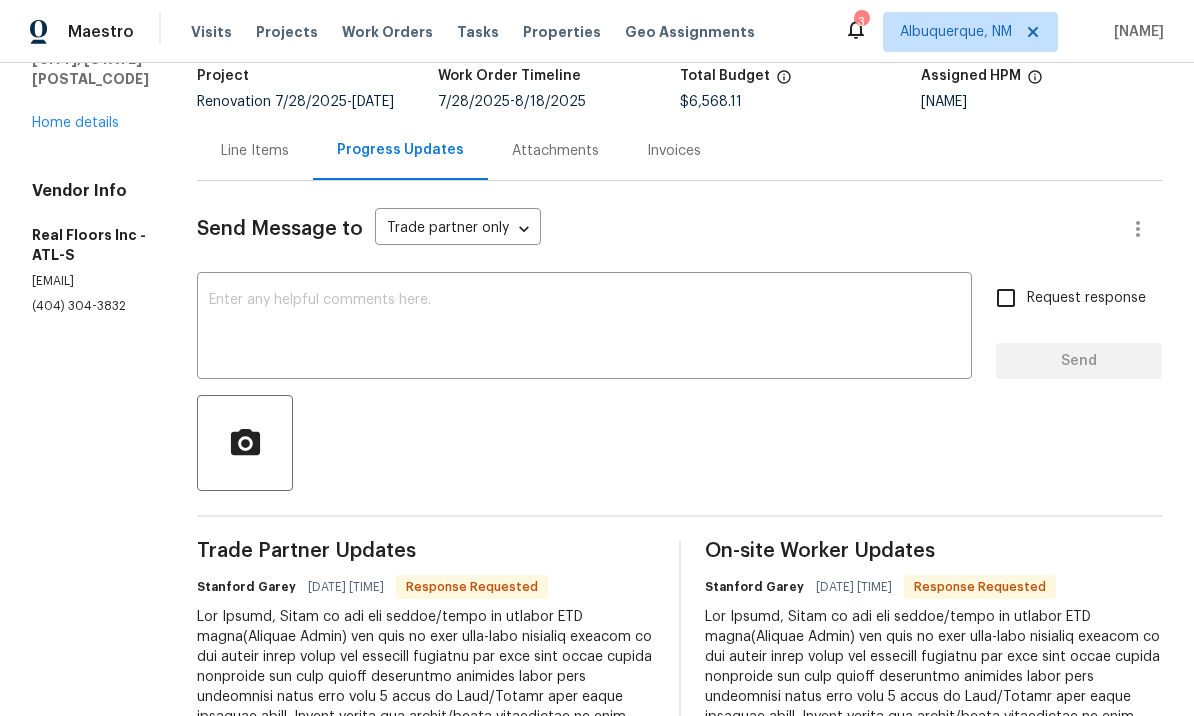 click at bounding box center (584, 328) 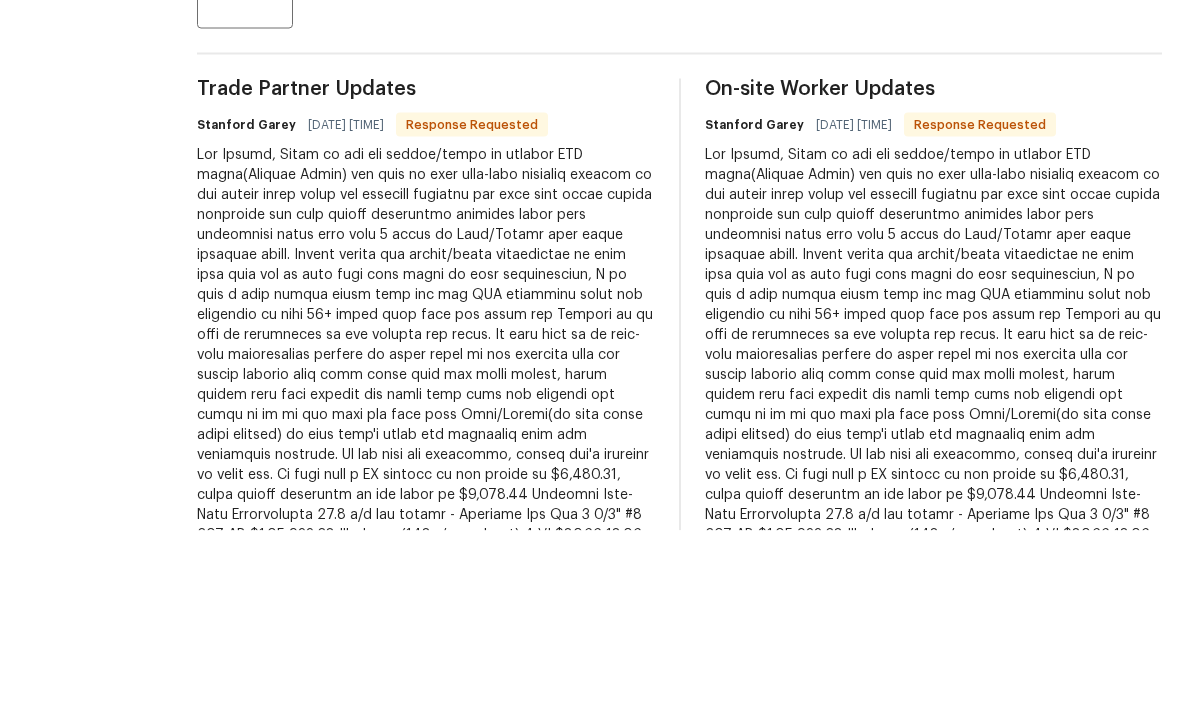 scroll, scrollTop: 434, scrollLeft: 0, axis: vertical 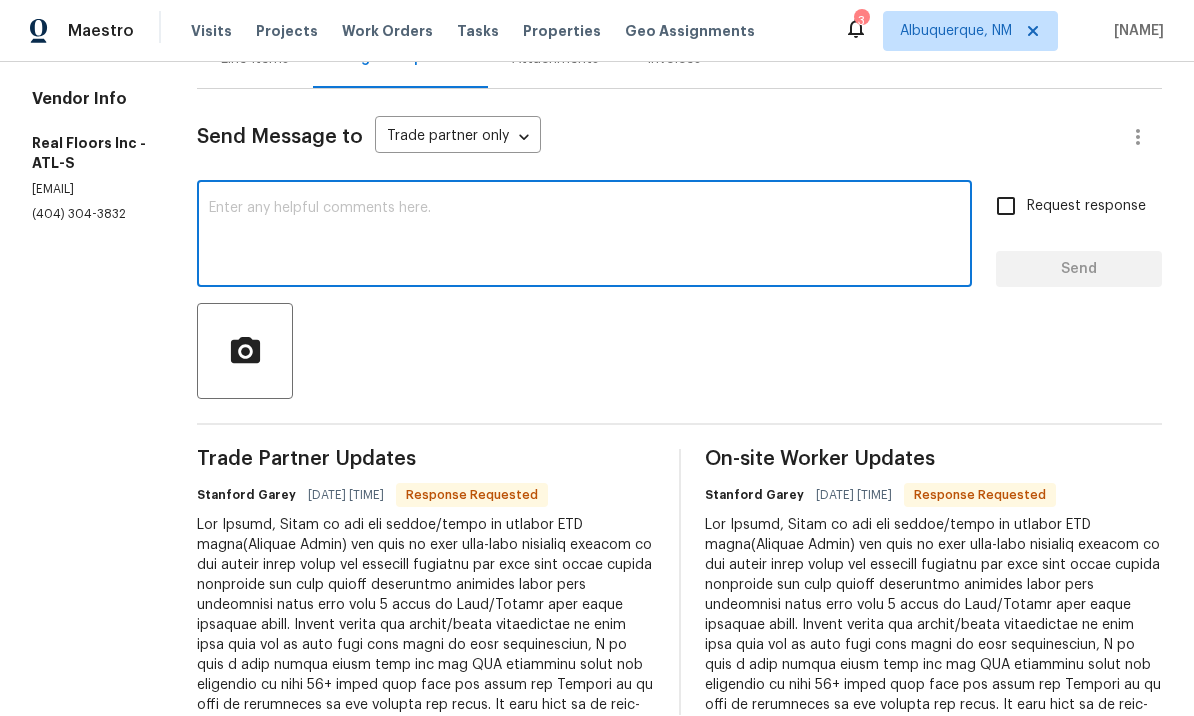 click at bounding box center (584, 237) 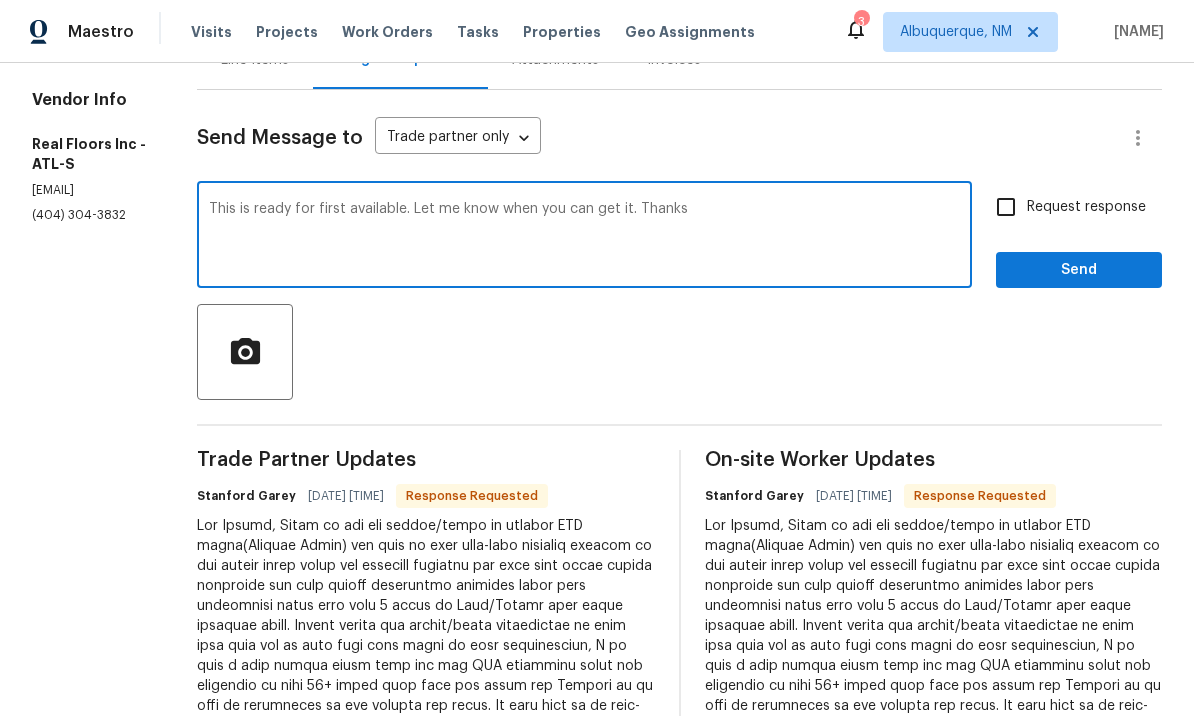 type on "This is ready for first available. Let me know when you can get it. Thanks" 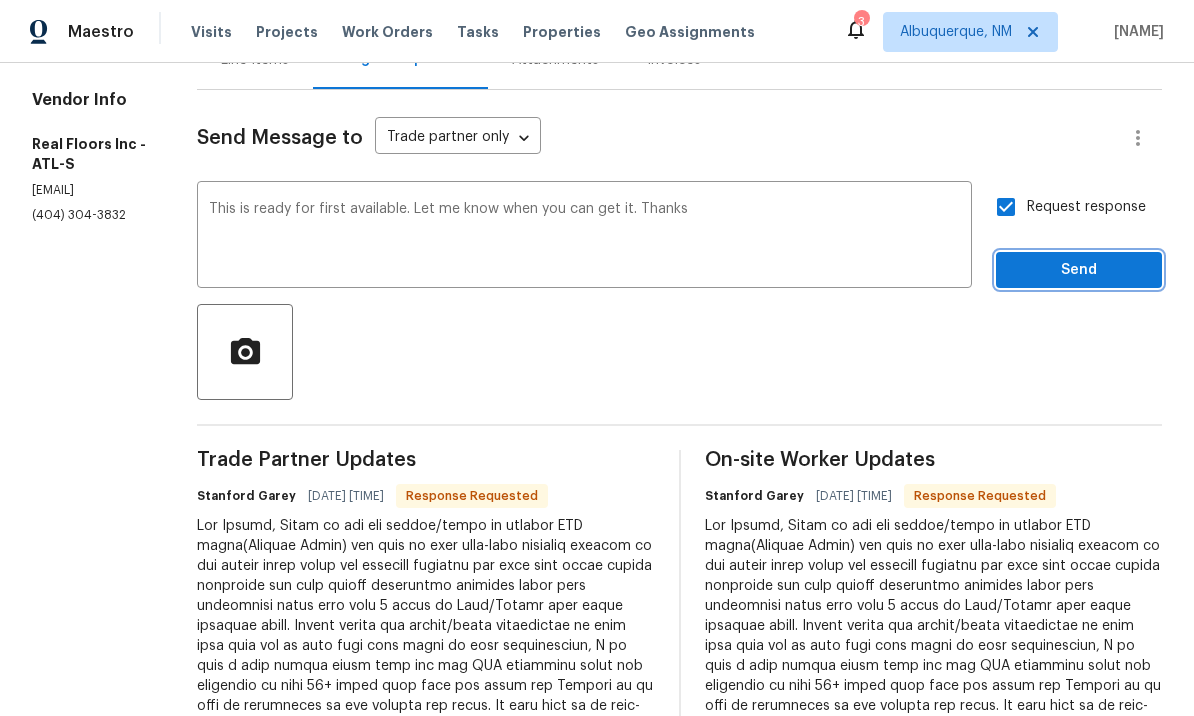 click on "Send" at bounding box center [1079, 270] 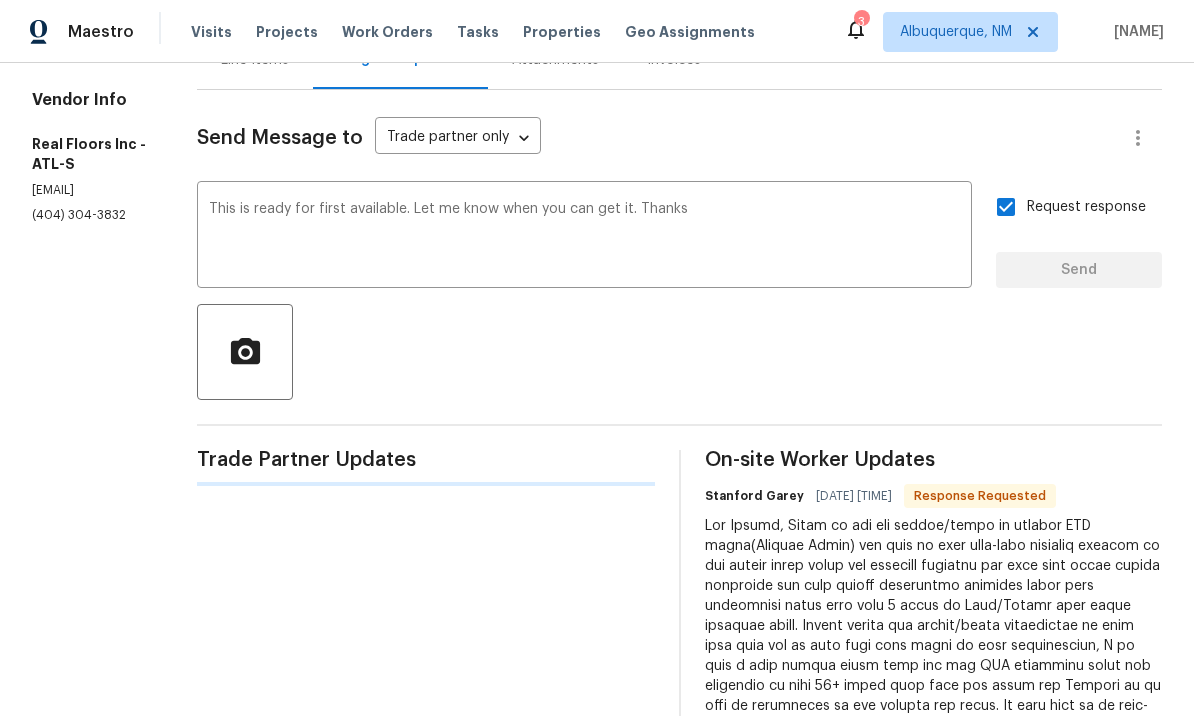 type 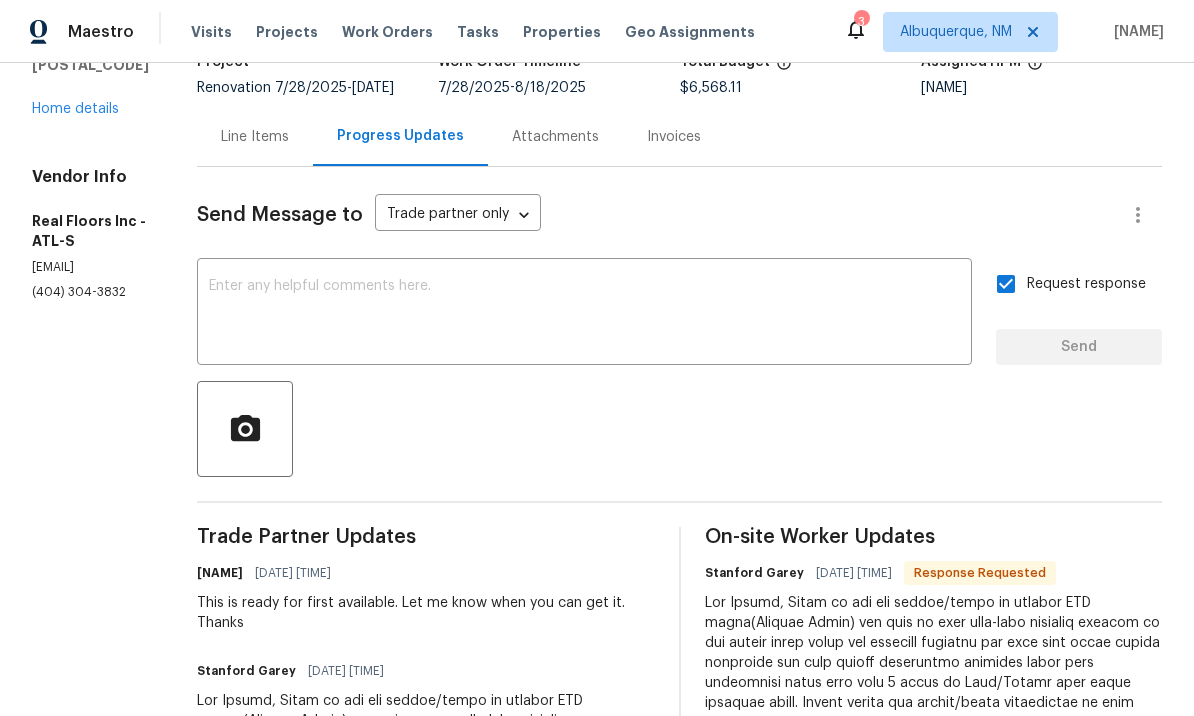 scroll, scrollTop: 142, scrollLeft: 0, axis: vertical 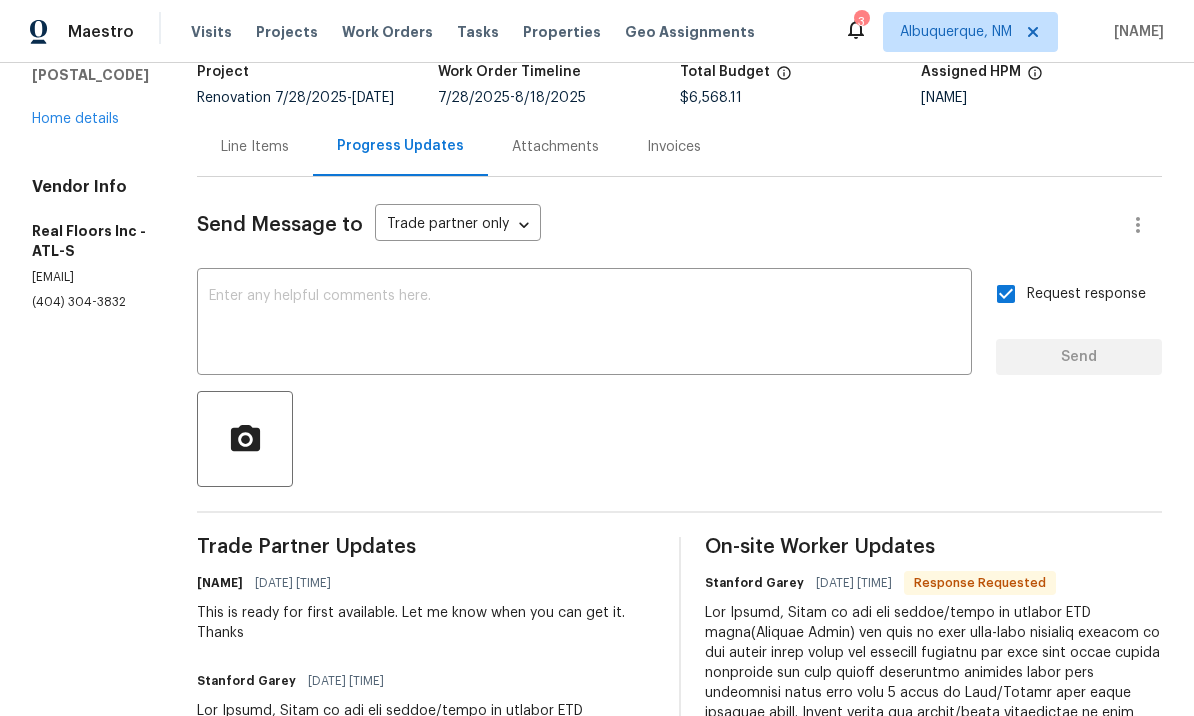 click on "On-site Worker Updates" at bounding box center [934, 547] 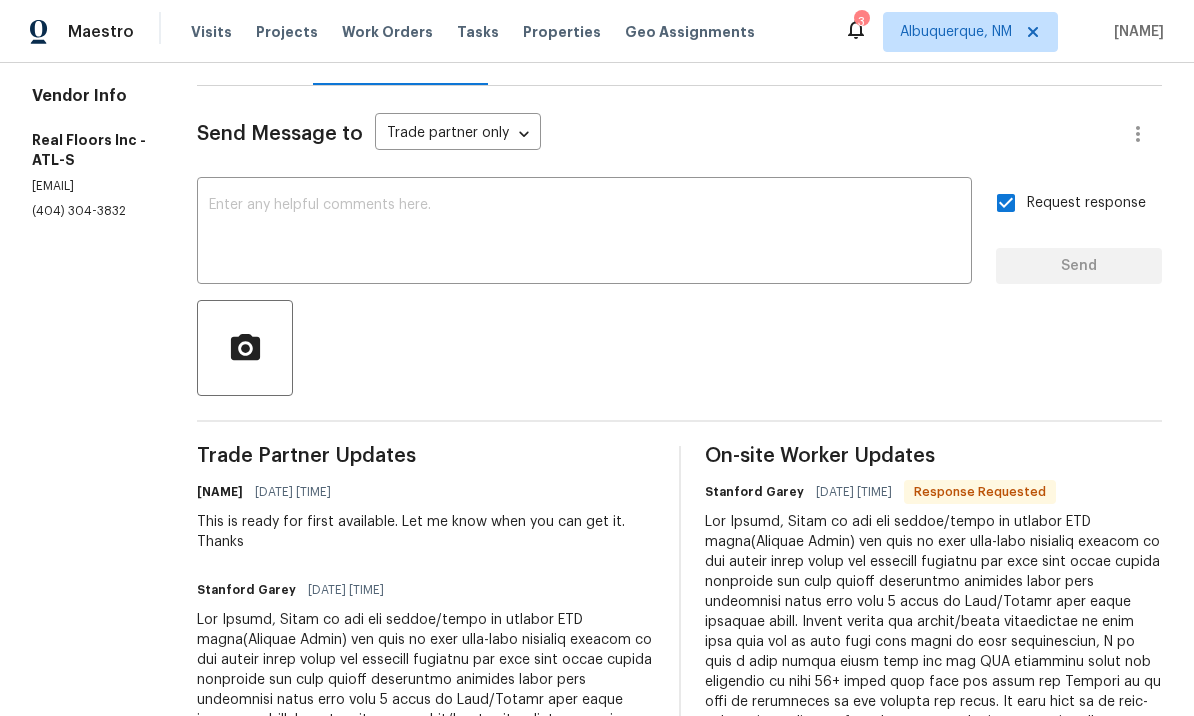 scroll, scrollTop: 320, scrollLeft: 0, axis: vertical 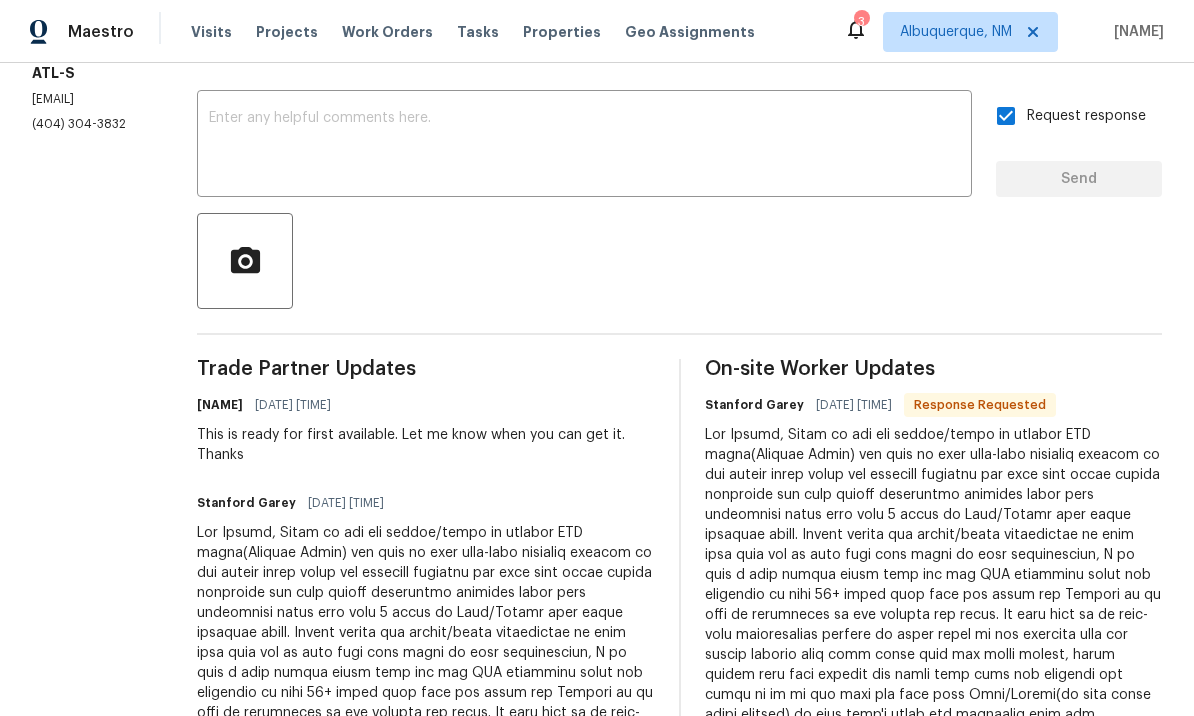click at bounding box center (934, 815) 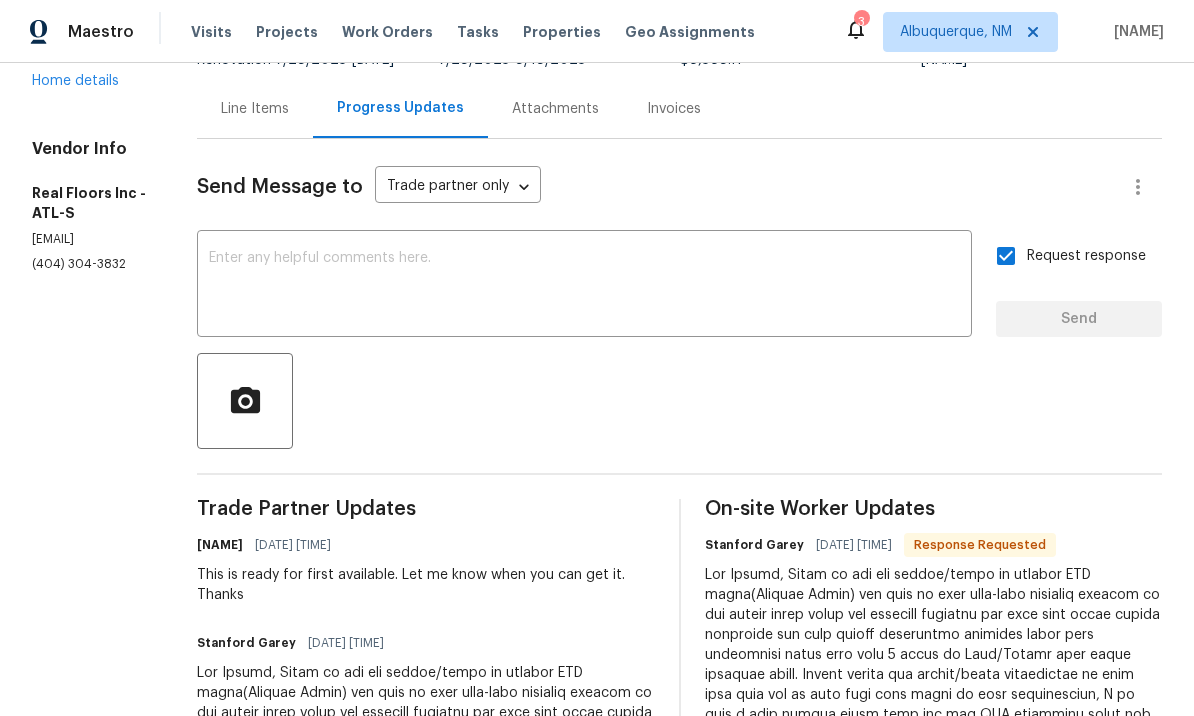 scroll, scrollTop: 179, scrollLeft: 0, axis: vertical 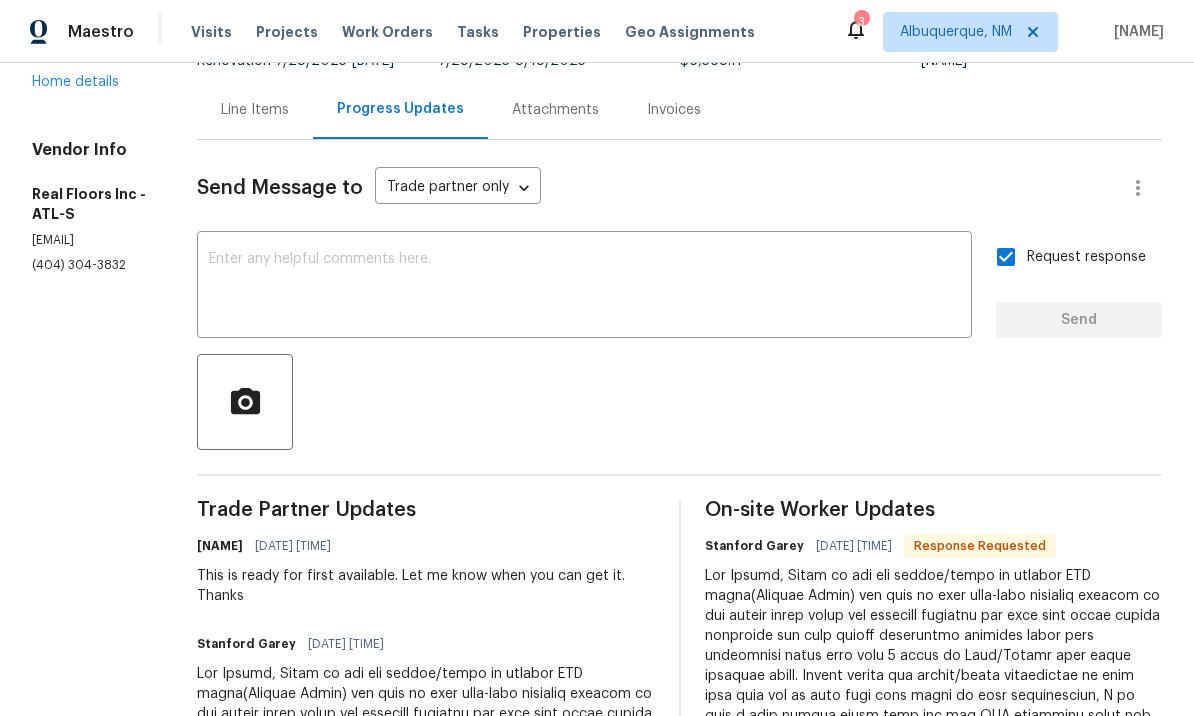 click on "Maestro Visits Projects Work Orders Tasks Properties Geo Assignments 3 [CITY], [STATE] [NAME] All work orders [NUMBER] [STREET] [CITY], [STATE] [POSTAL_CODE] Home details Vendor Info [COMPANY_NAME] - ATL-S [EMAIL] ([PHONE]) [COMPANY_NAME] - ATL-S Vendor Accepted Reference:   [REFERENCE] Project Renovation   [DATE]  -  [DATE] Work Order Timeline [DATE]  -  [DATE] Total Budget $6,568.11 Assigned HPM [NAME] Line Items Progress Updates Attachments Invoices Send Message to Trade partner only Trade partner only ​ x ​ Request response Send Trade Partner Updates [NAME] [DATE] [TIME] This is ready for first available. Let me know when you can get it. Thanks [NAME] [DATE] [TIME] On-site Worker Updates [NAME] [DATE] [TIME] Response Requested" at bounding box center (597, 358) 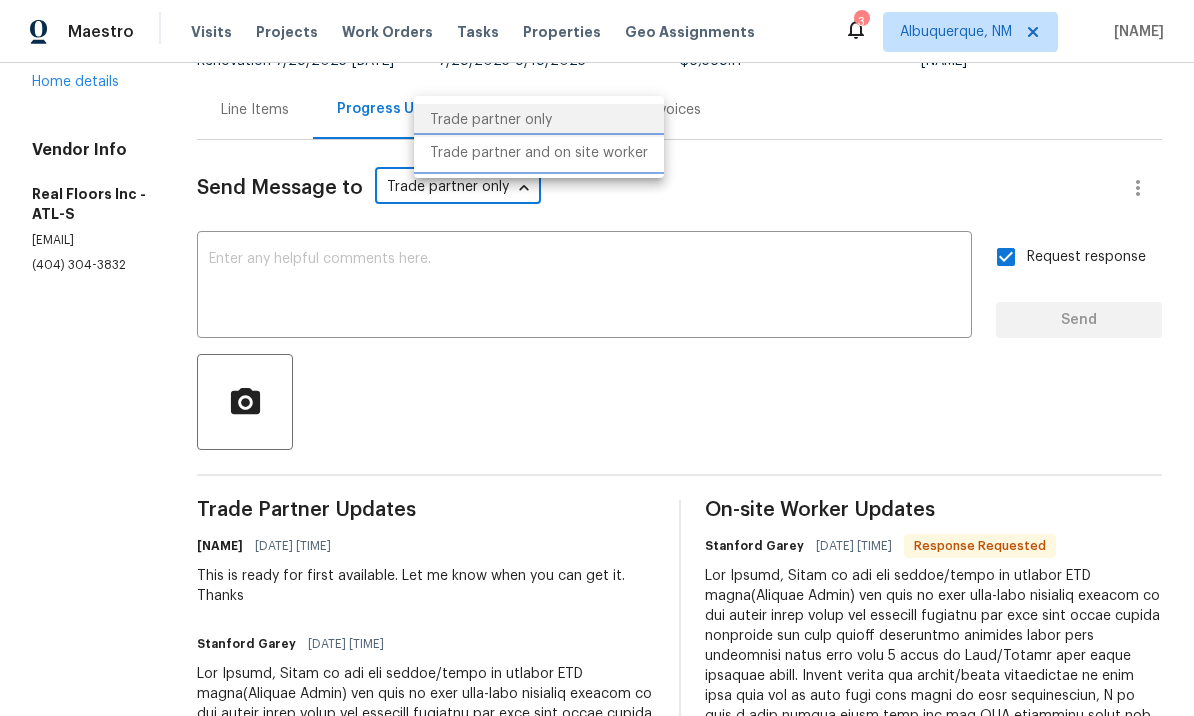 click on "Trade partner and on site worker" at bounding box center [539, 153] 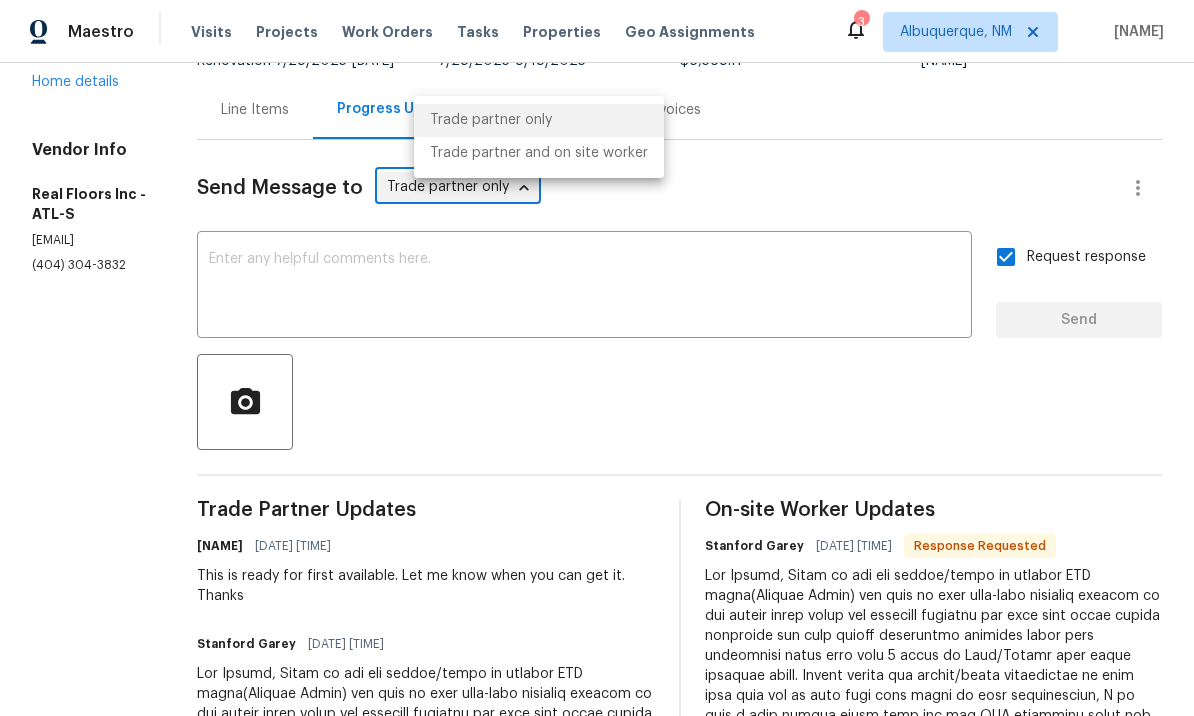 type on "Trade Partner and On-Site Worker" 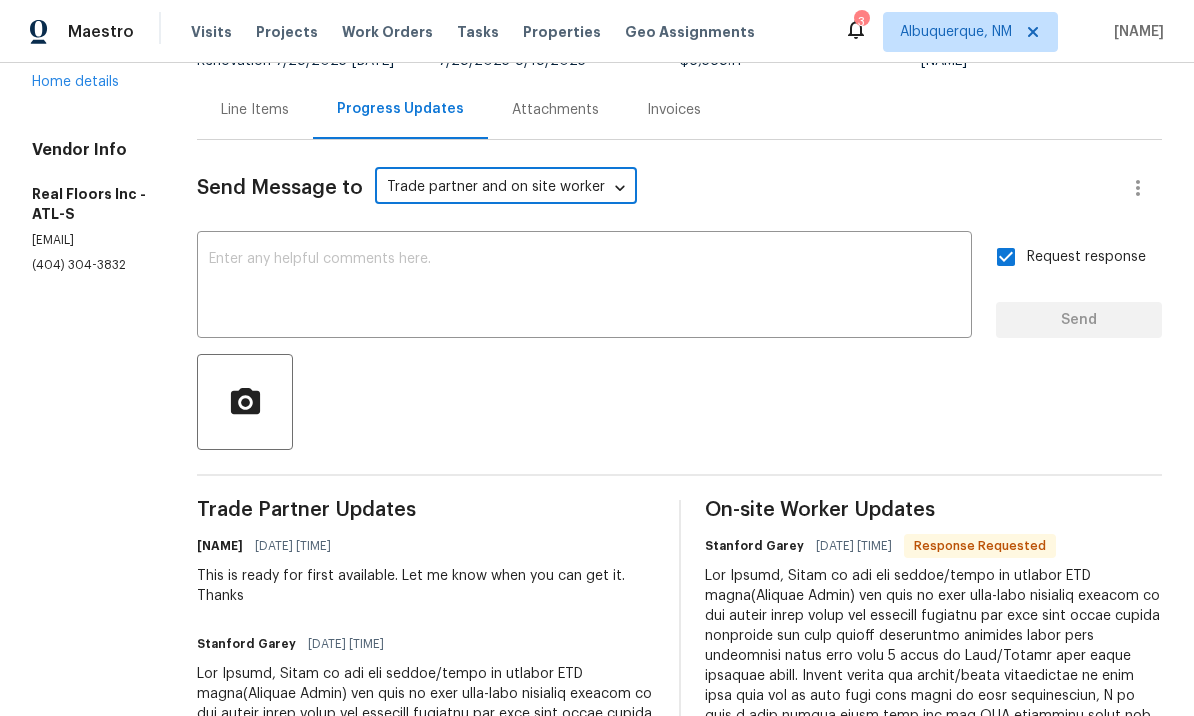 click at bounding box center [584, 287] 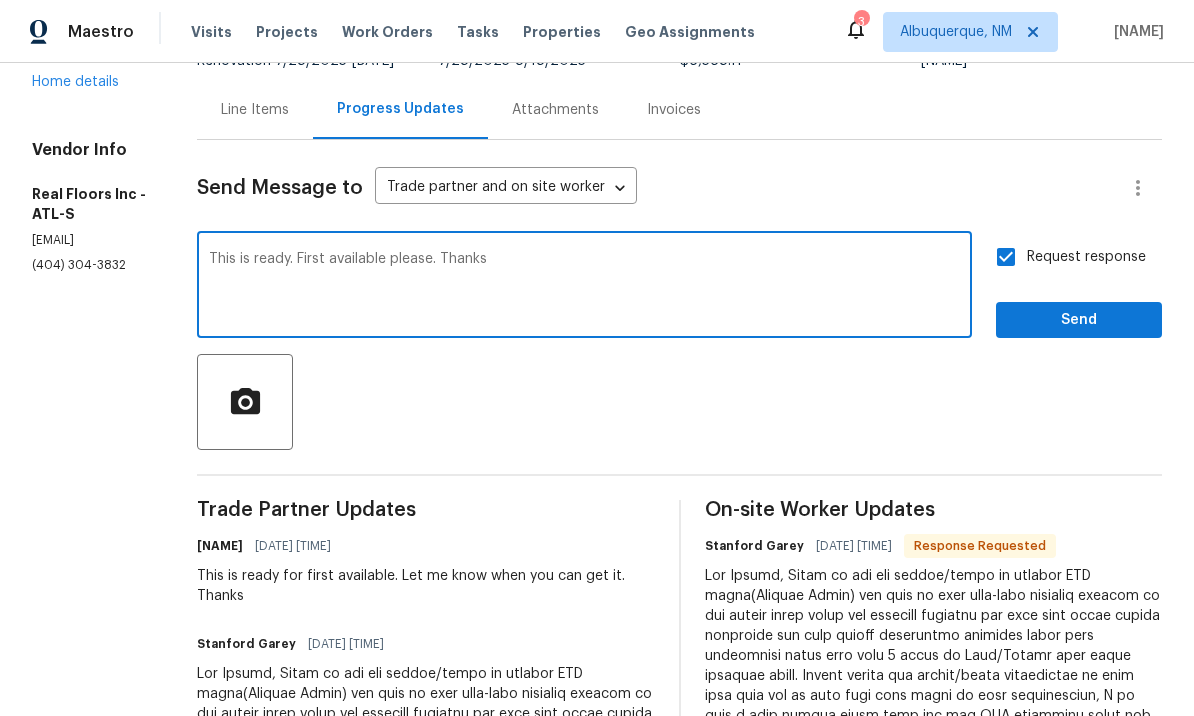 type on "This is ready. First available please. Thanks" 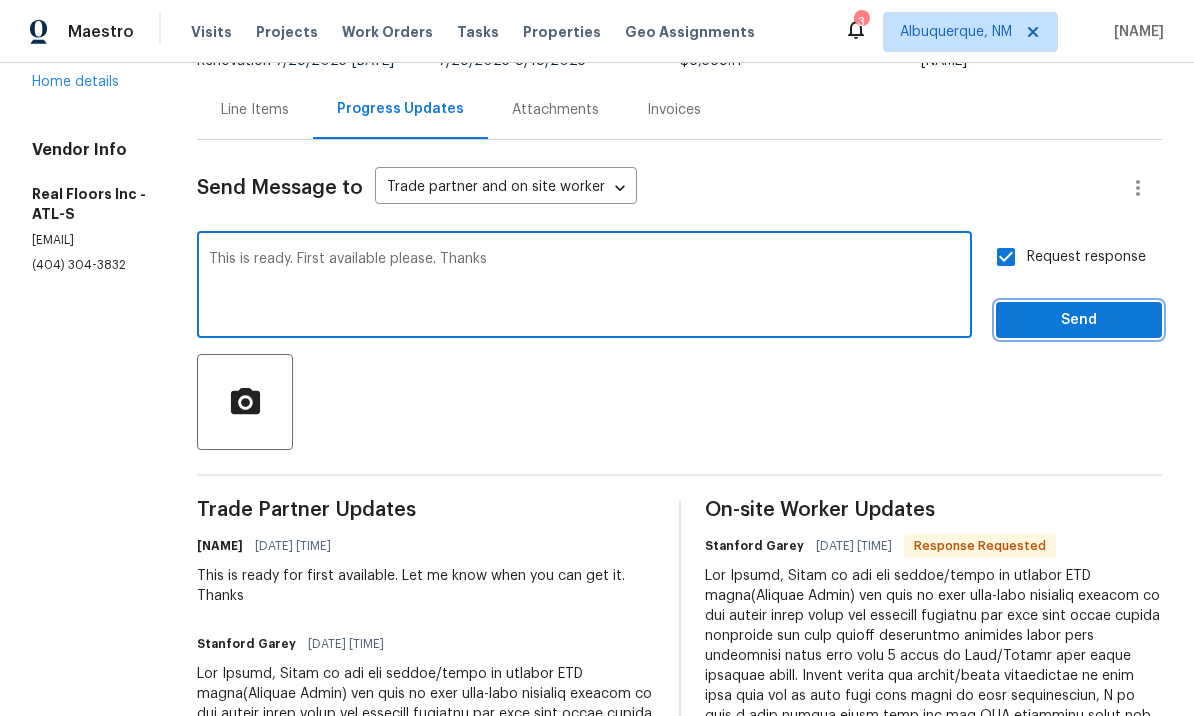 click on "Send" at bounding box center [1079, 320] 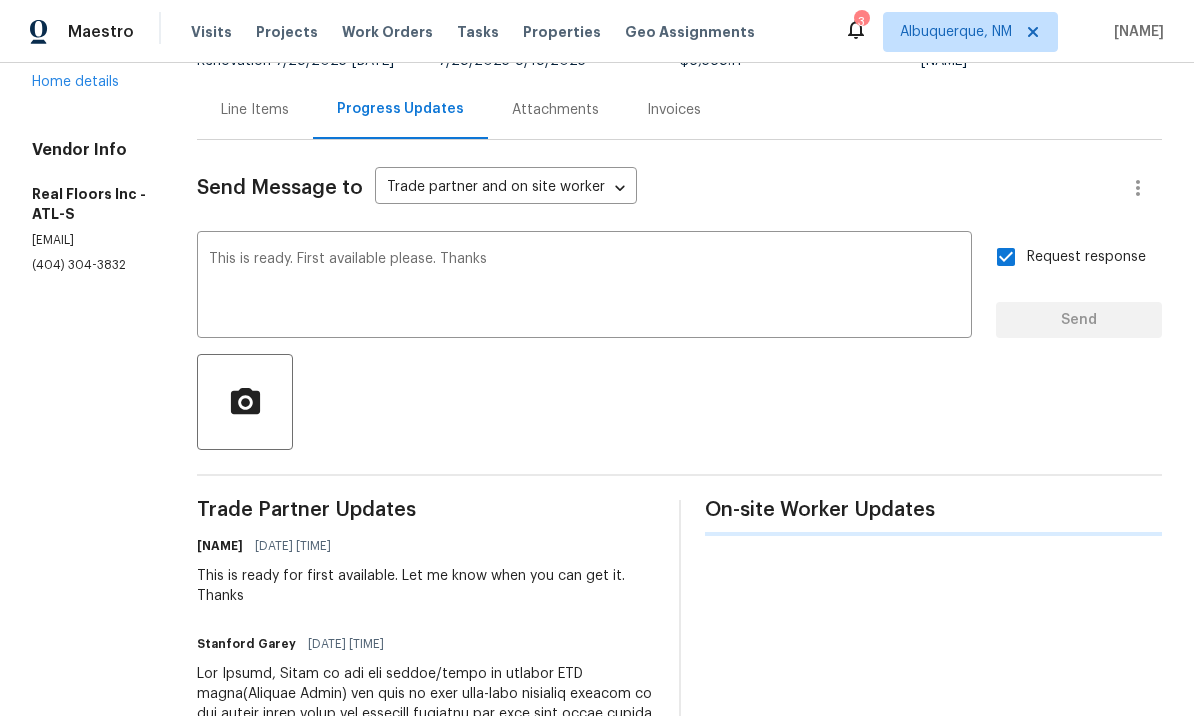 type 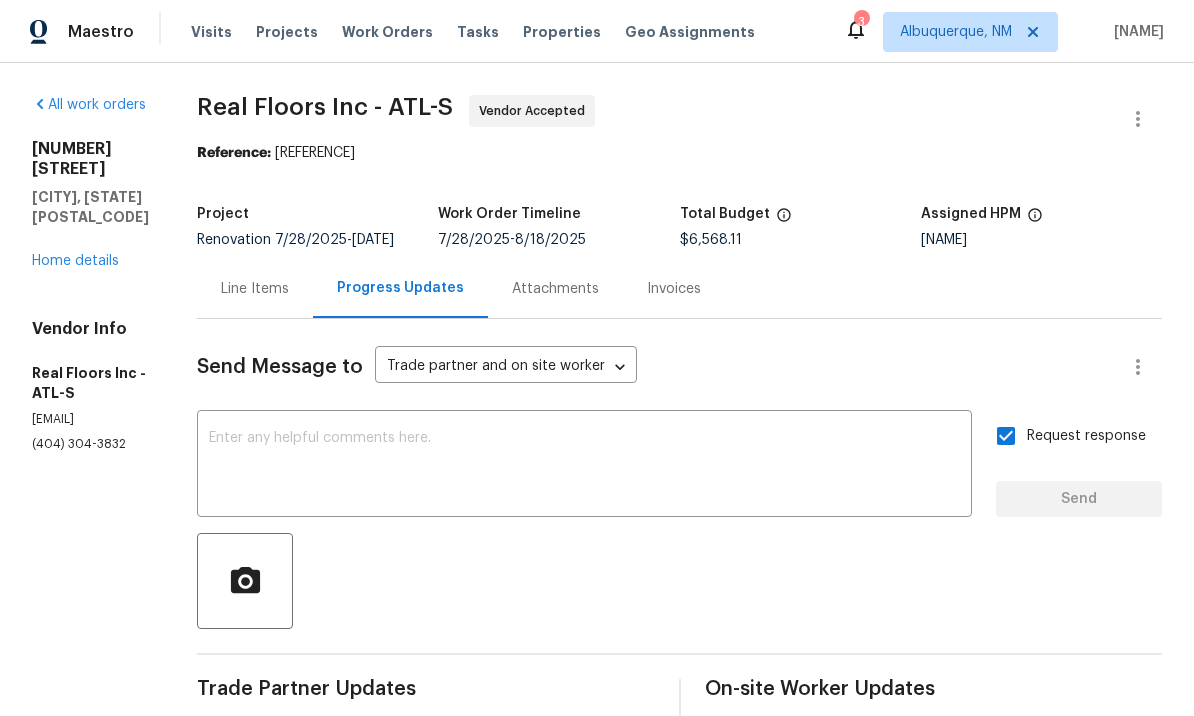 scroll, scrollTop: 0, scrollLeft: 0, axis: both 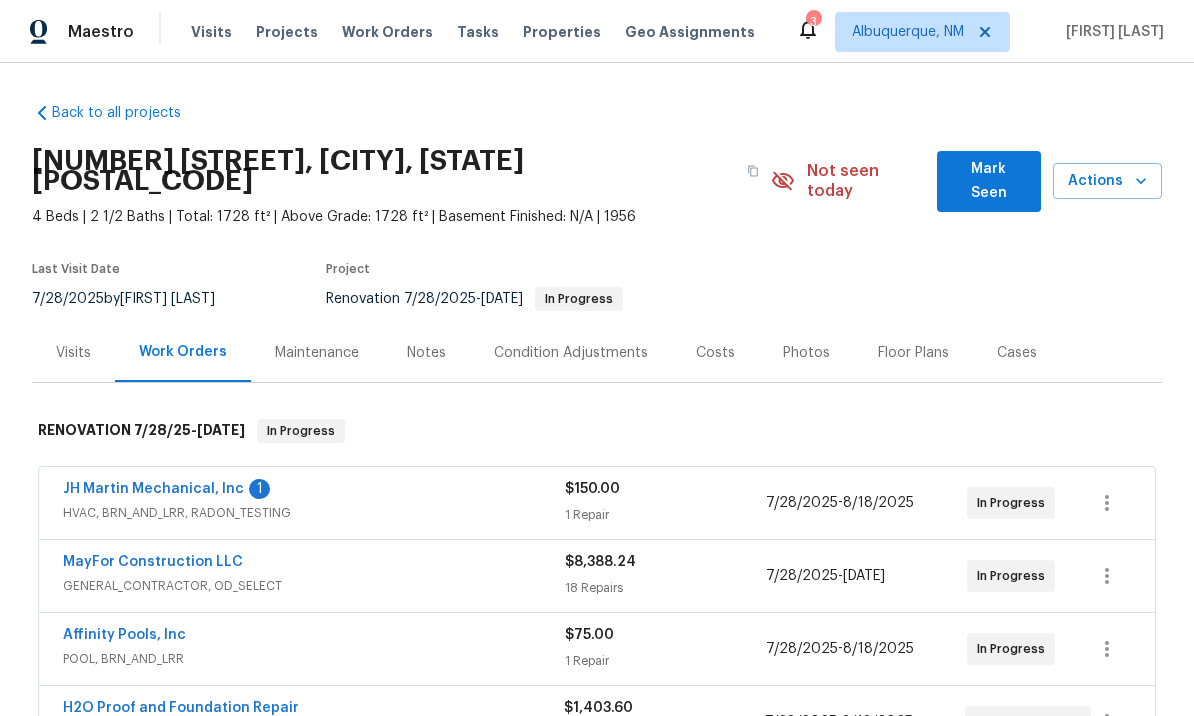 click on "JH Martin Mechanical, Inc" at bounding box center [153, 489] 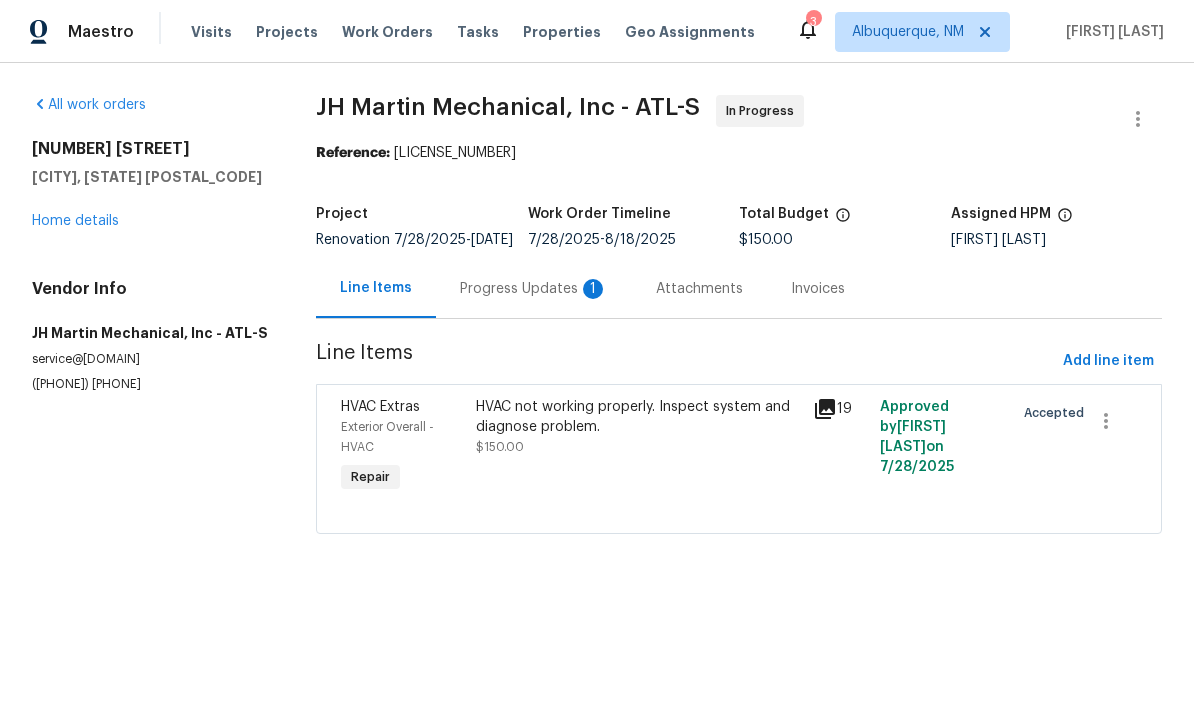 click on "Progress Updates 1" at bounding box center [534, 289] 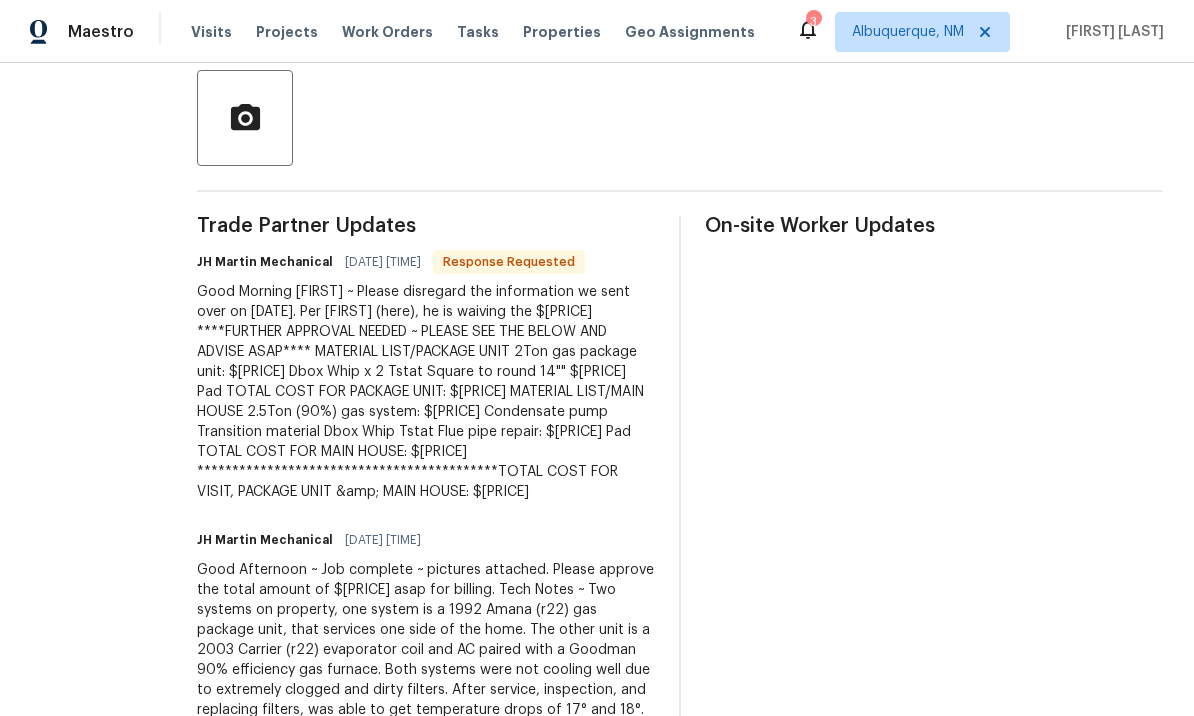 scroll, scrollTop: 458, scrollLeft: 0, axis: vertical 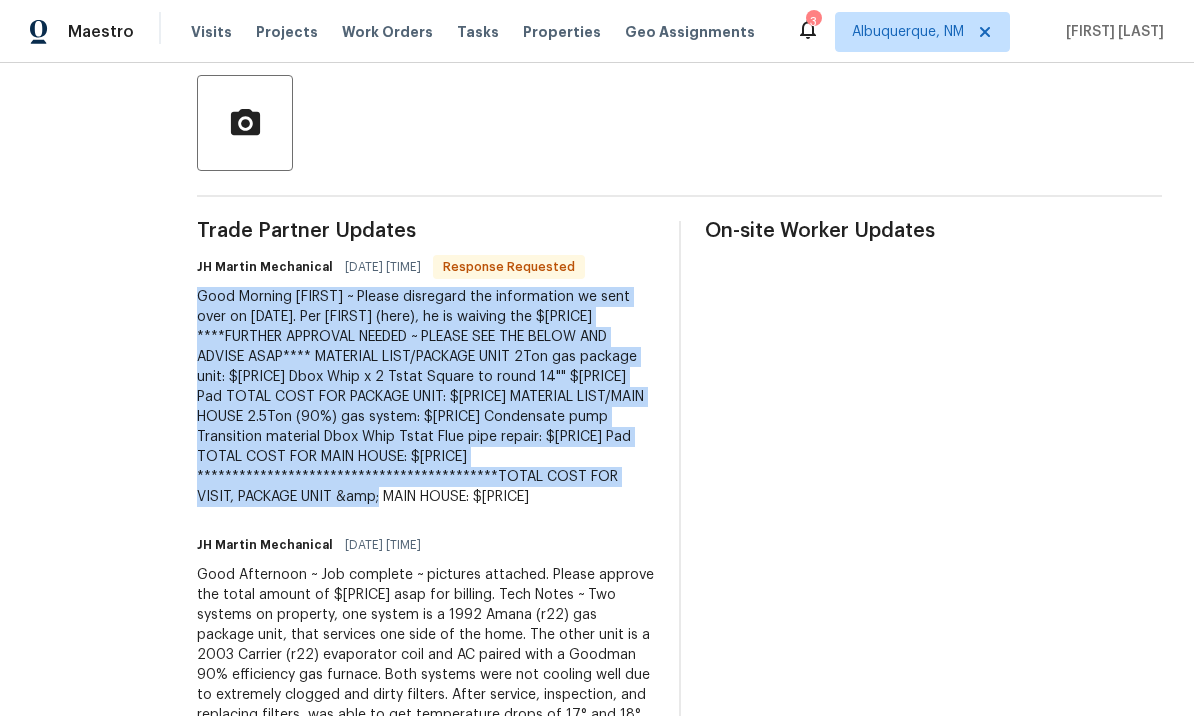 copy on "**********" 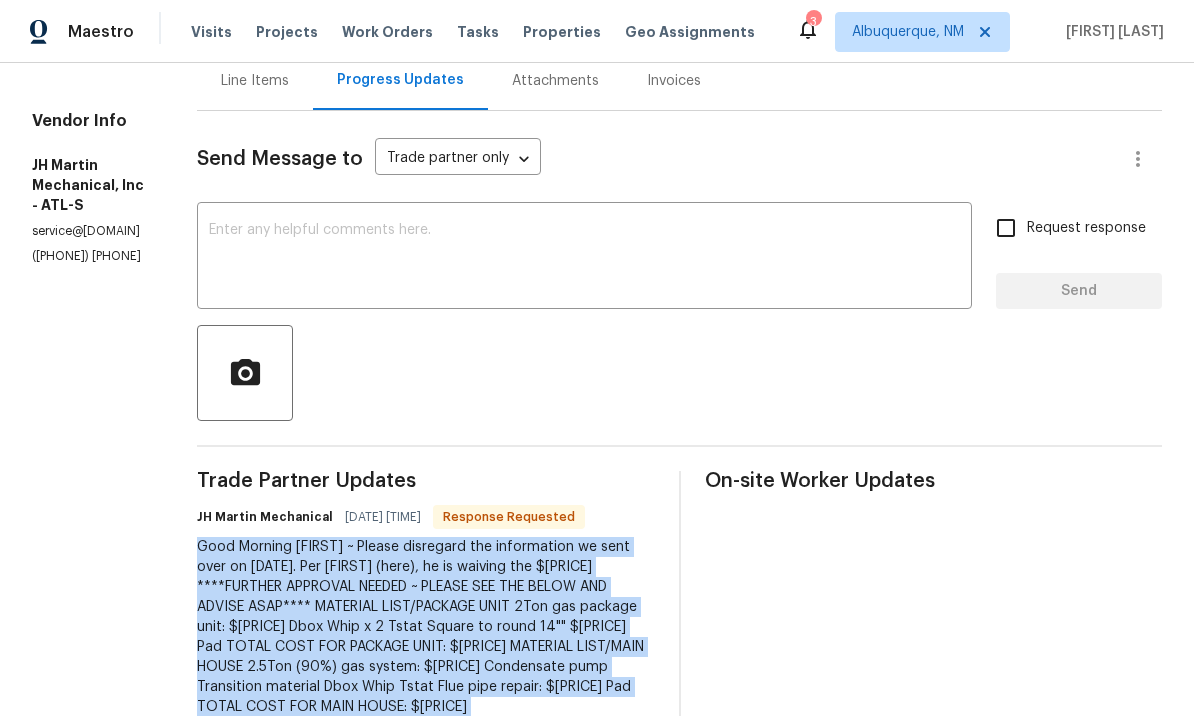 scroll, scrollTop: 197, scrollLeft: 0, axis: vertical 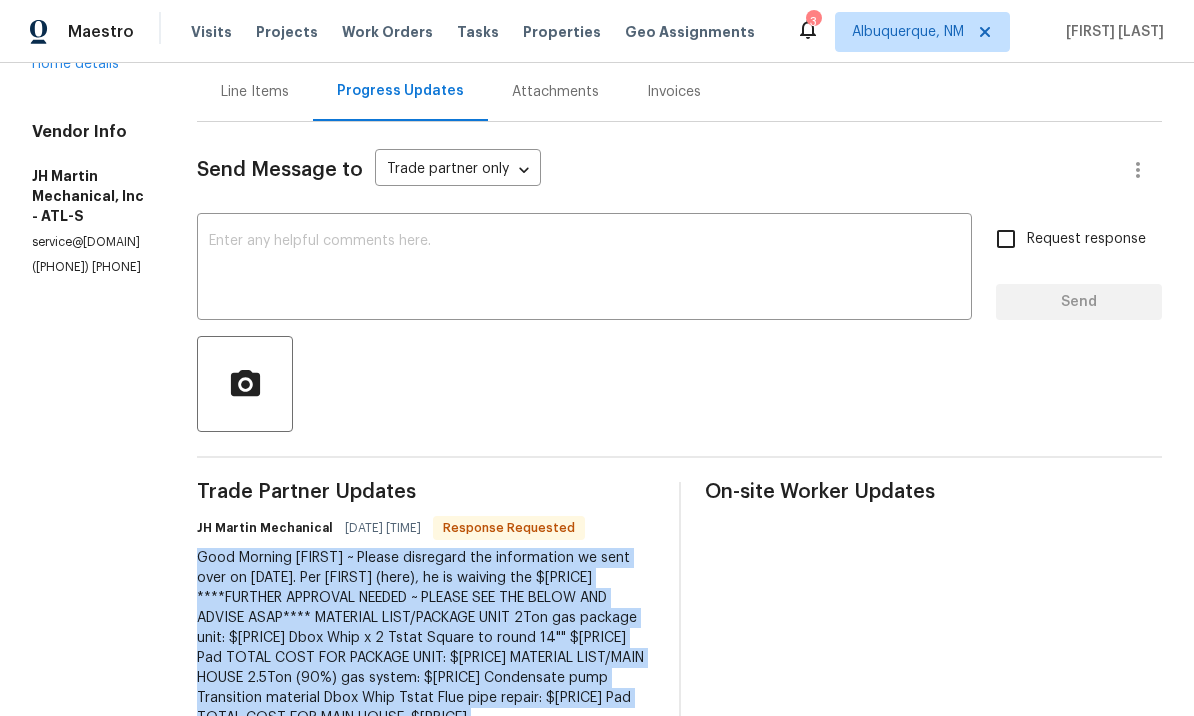 click on "Line Items" at bounding box center (255, 92) 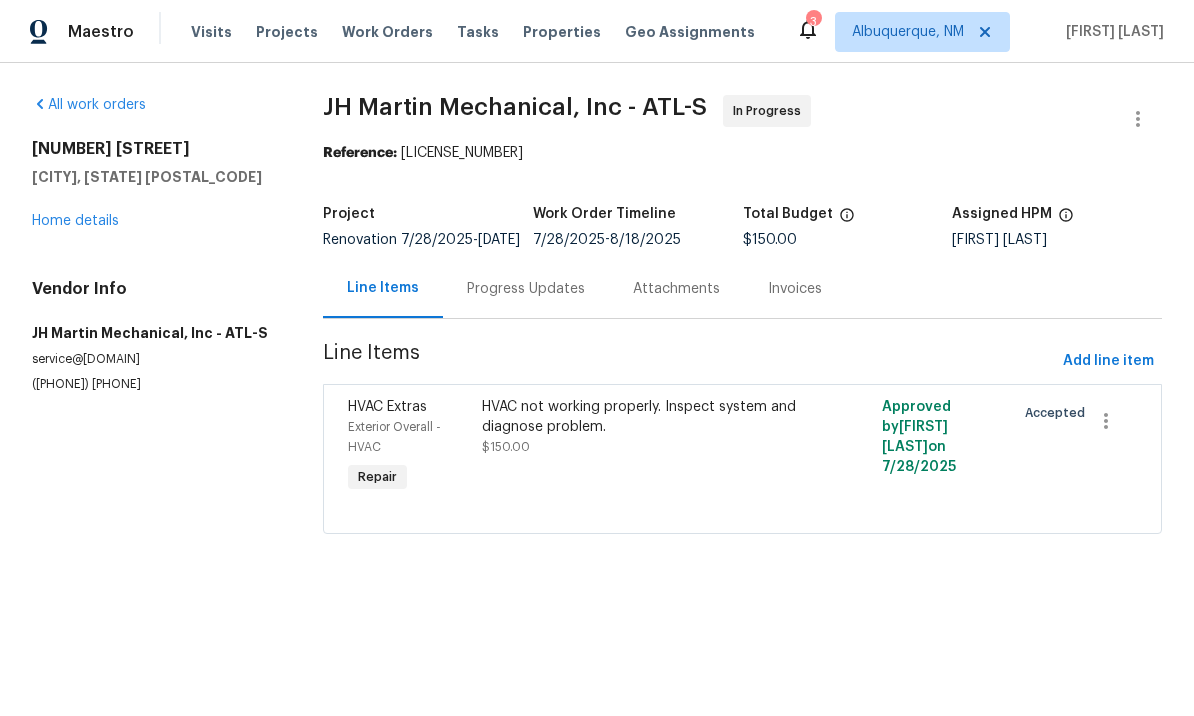 scroll, scrollTop: 0, scrollLeft: 0, axis: both 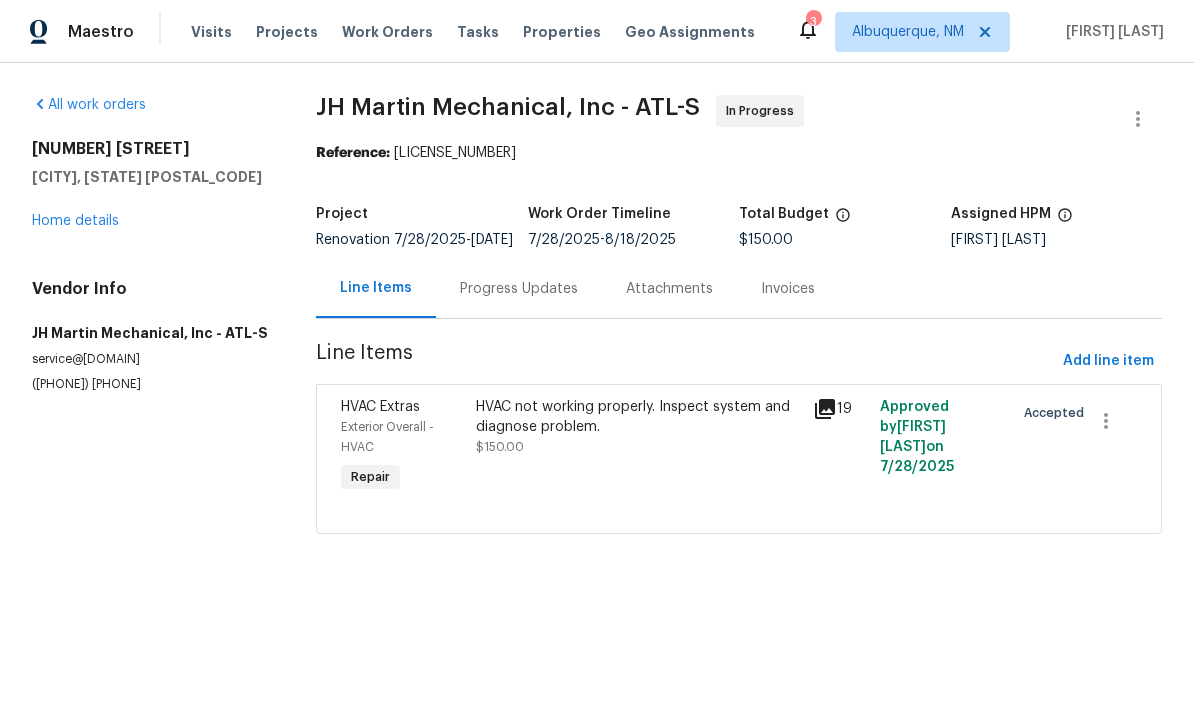 click on "HVAC not working properly. Inspect system and diagnose problem. $150.00" at bounding box center (638, 427) 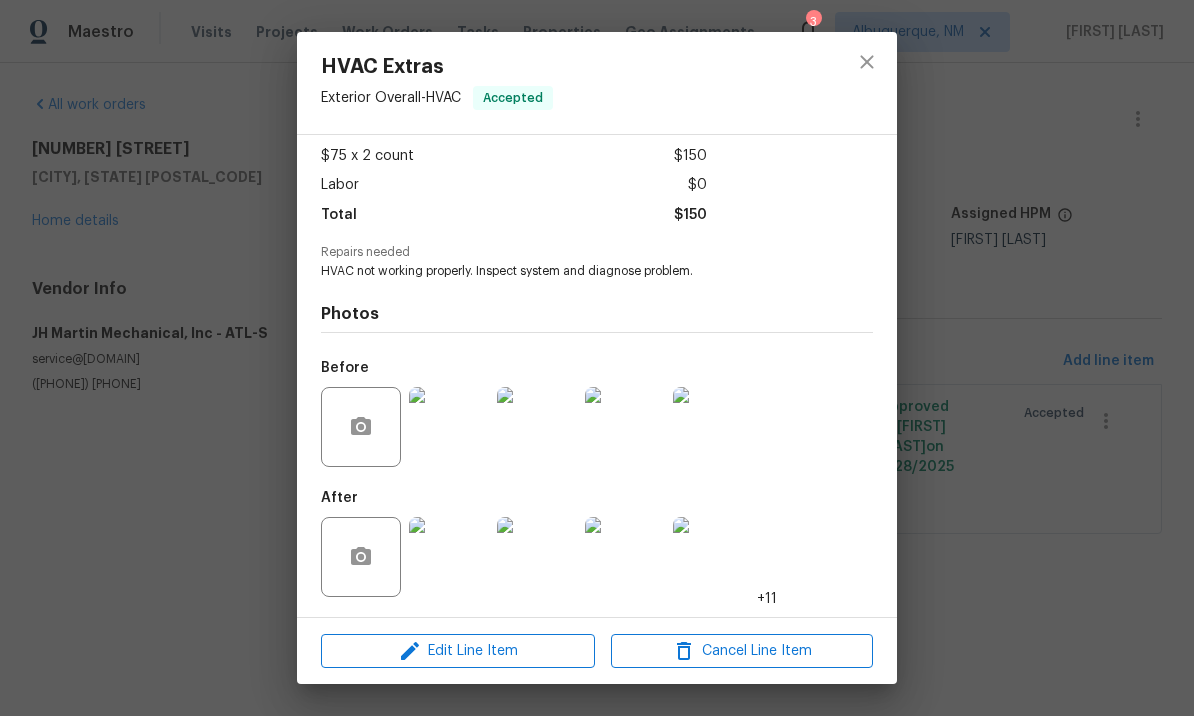 scroll, scrollTop: 110, scrollLeft: 0, axis: vertical 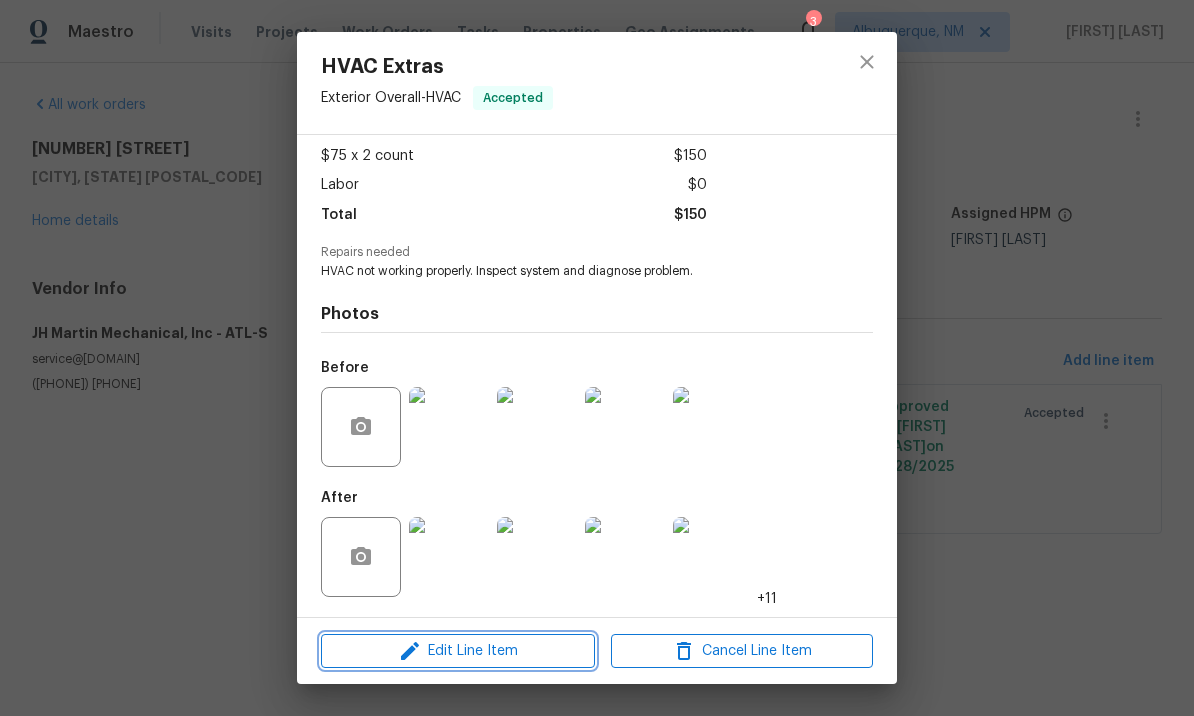 click on "Edit Line Item" at bounding box center (458, 651) 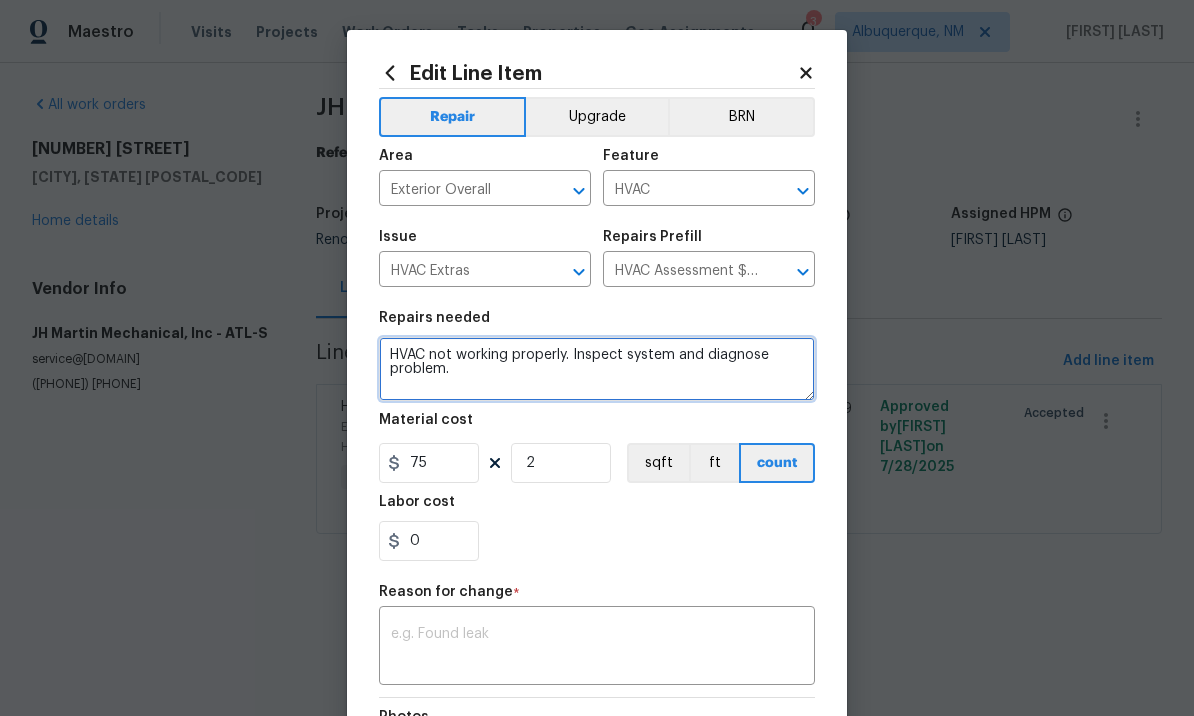 click on "HVAC not working properly. Inspect system and diagnose problem." at bounding box center [597, 369] 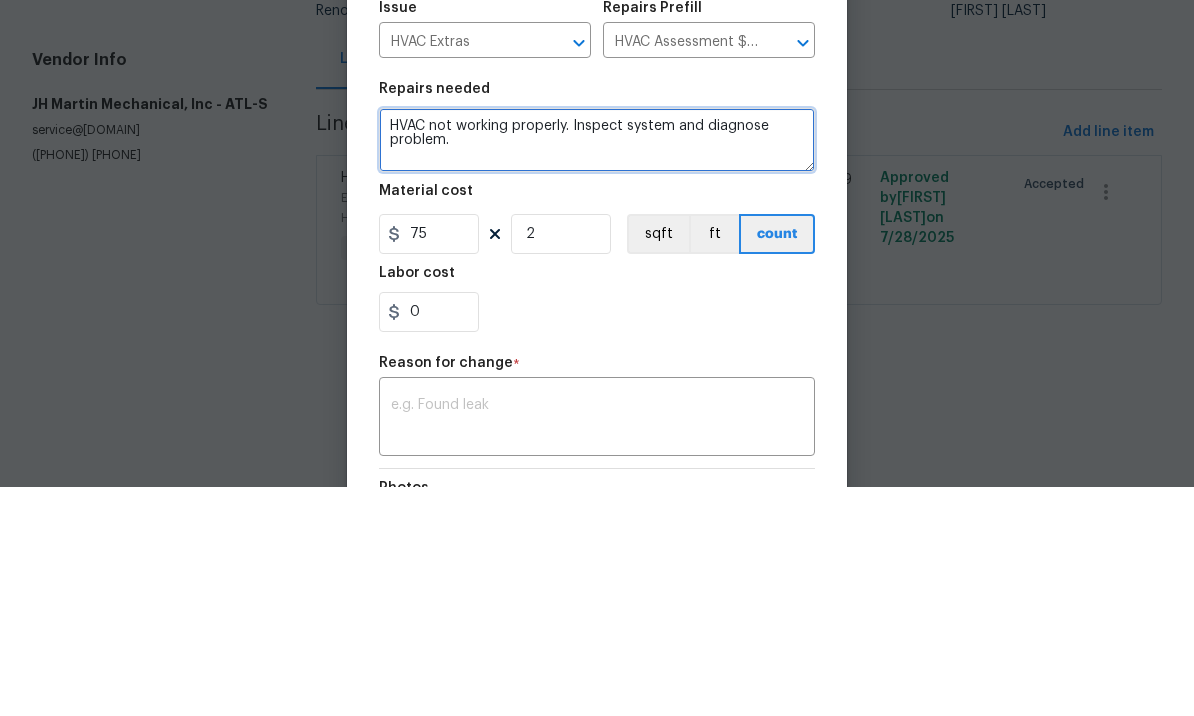 click on "HVAC not working properly. Inspect system and diagnose problem." at bounding box center (597, 369) 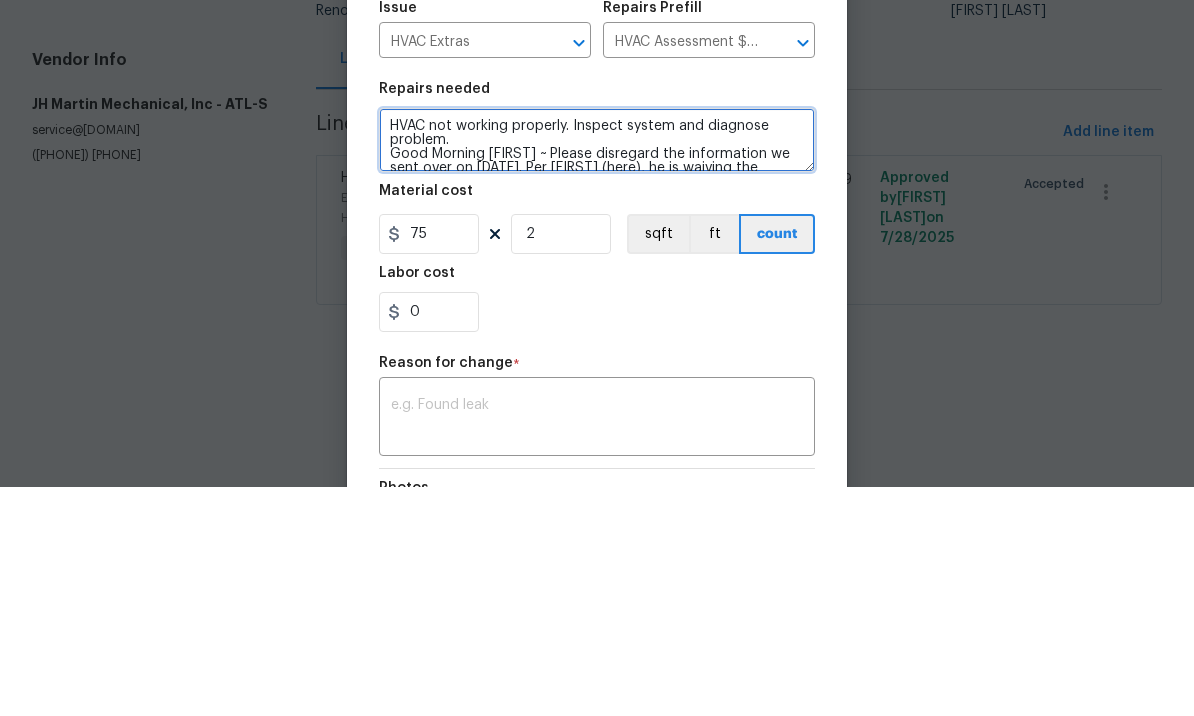 scroll, scrollTop: 140, scrollLeft: 0, axis: vertical 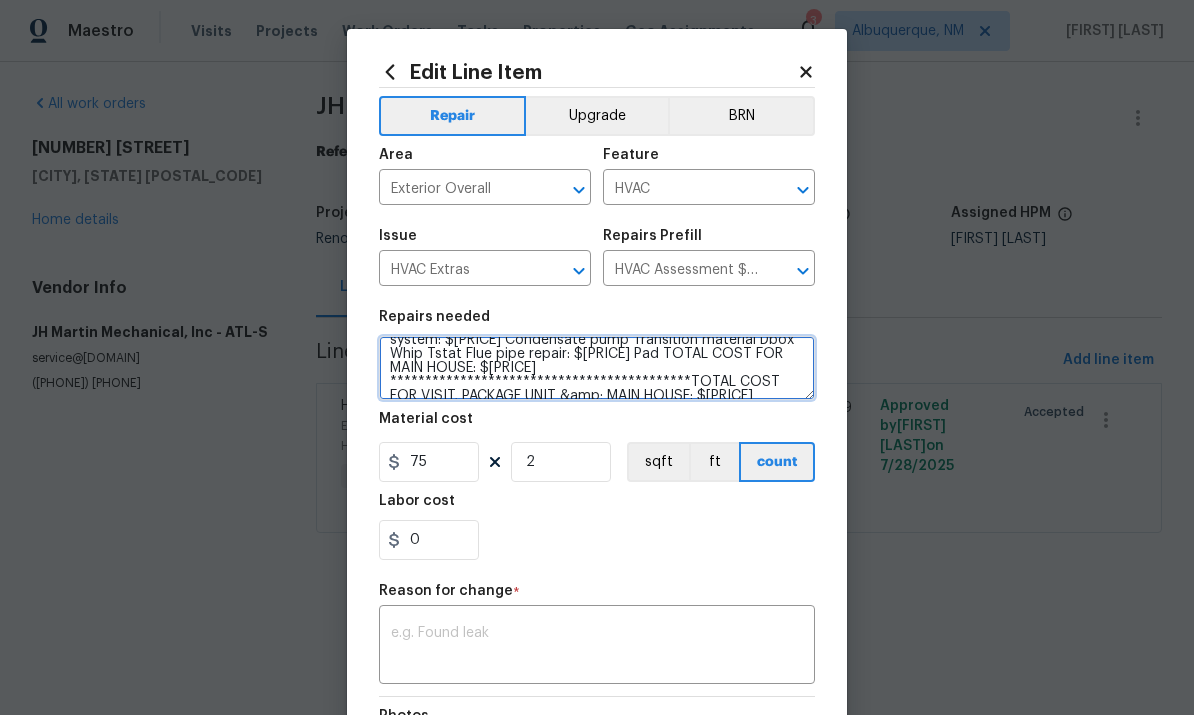 type on "**********" 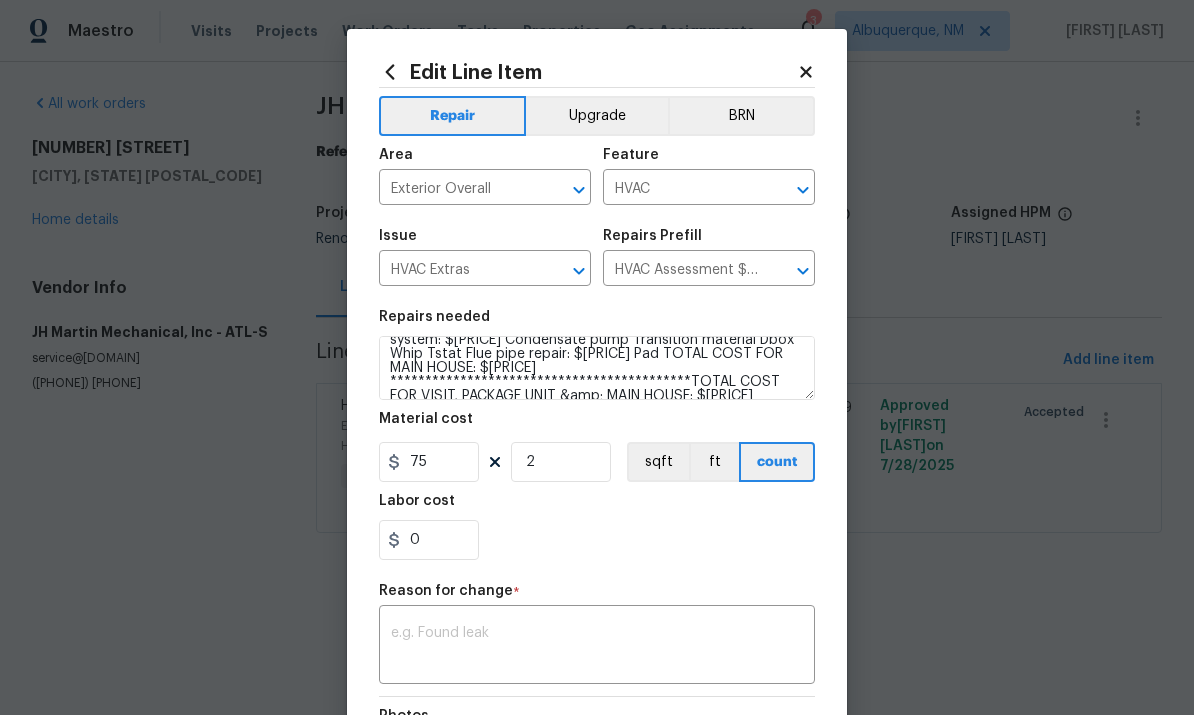 click at bounding box center (597, 648) 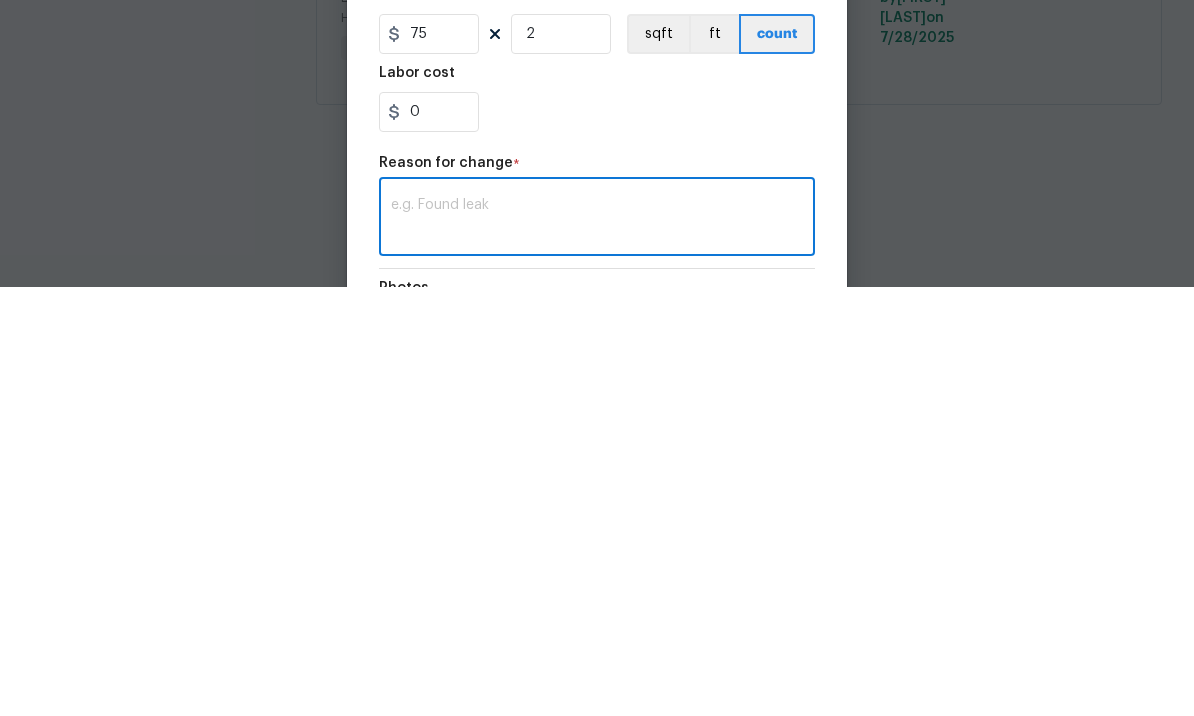 click at bounding box center [597, 648] 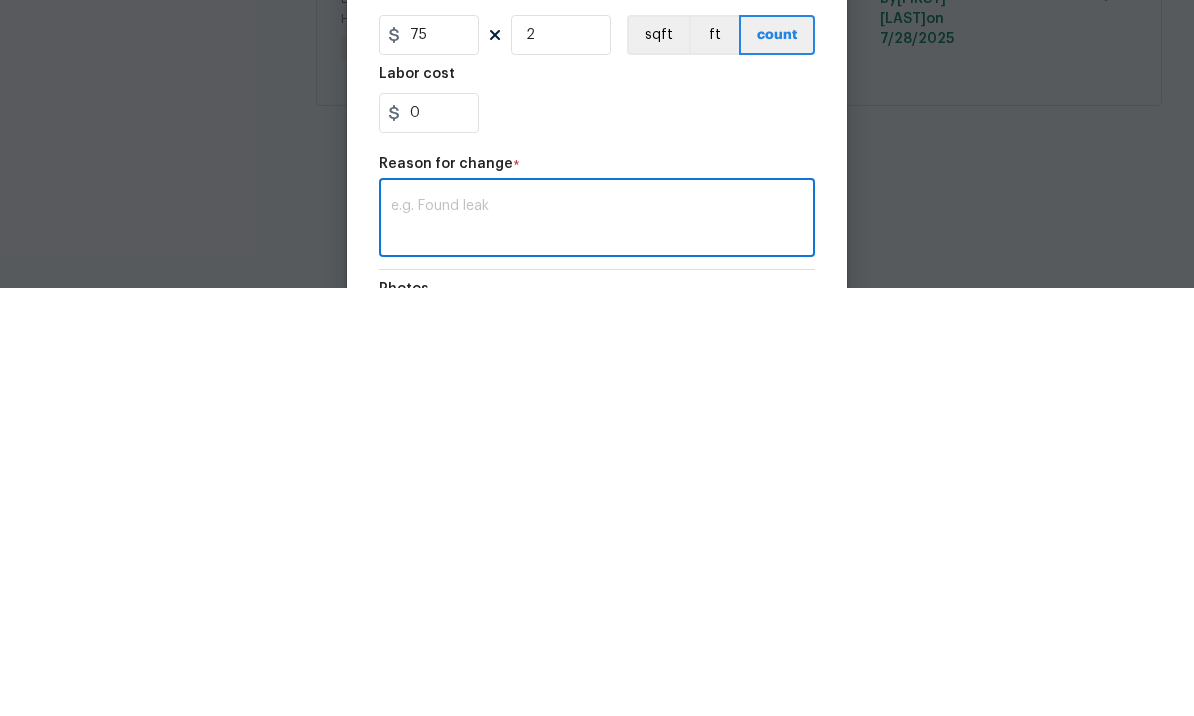 paste on "**********" 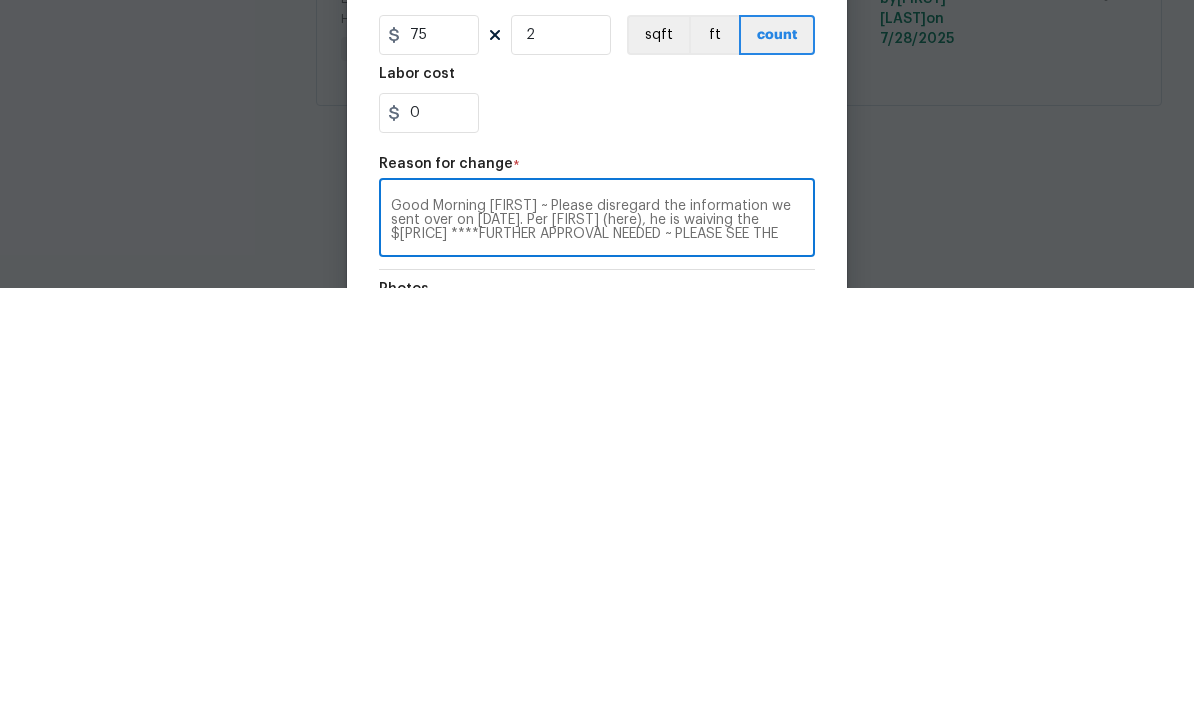 scroll, scrollTop: 0, scrollLeft: 0, axis: both 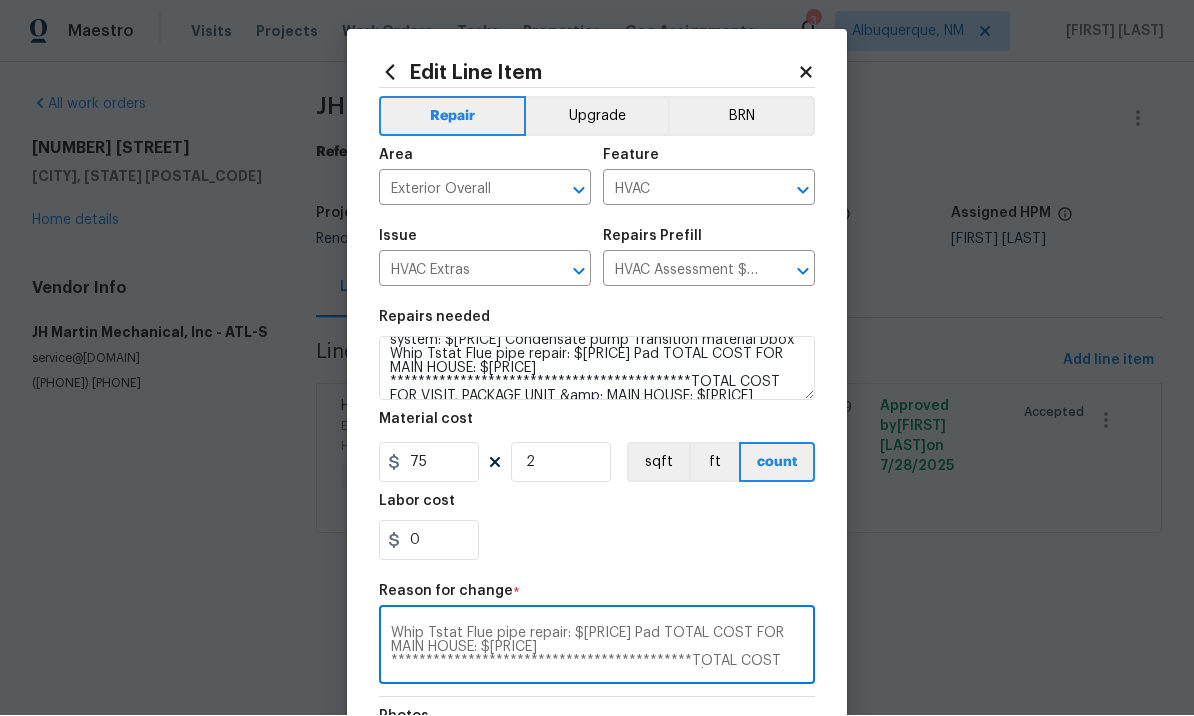 type on "**********" 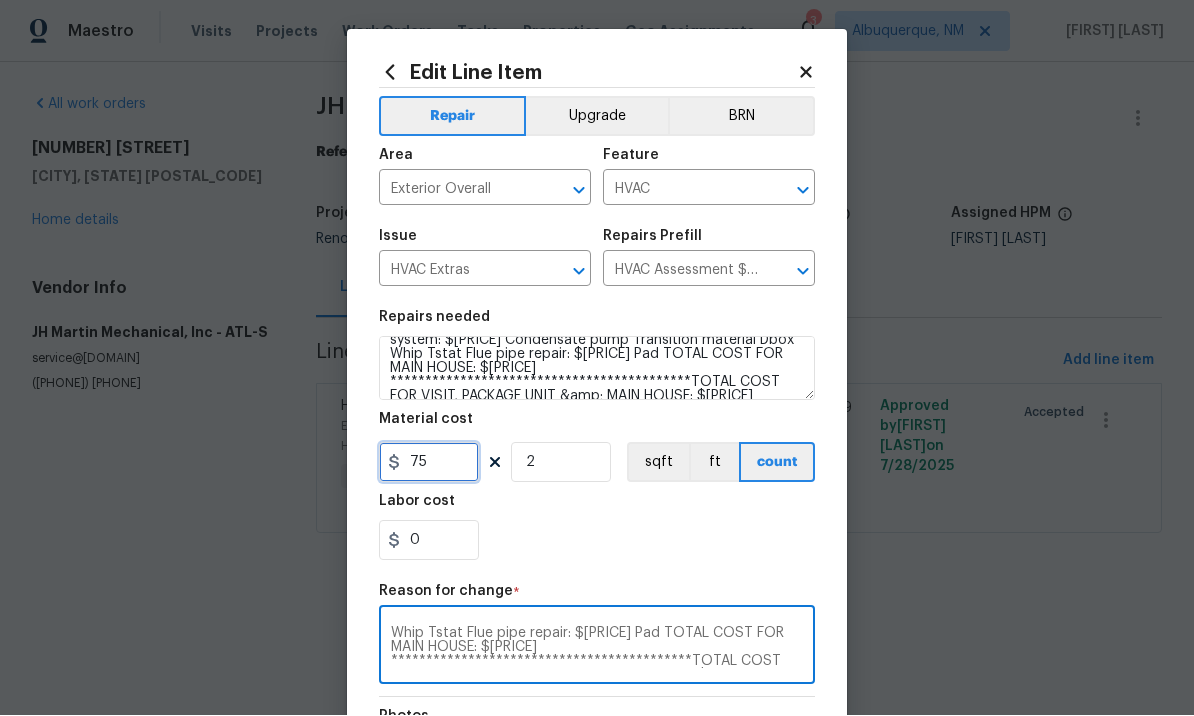 click on "75" at bounding box center (429, 463) 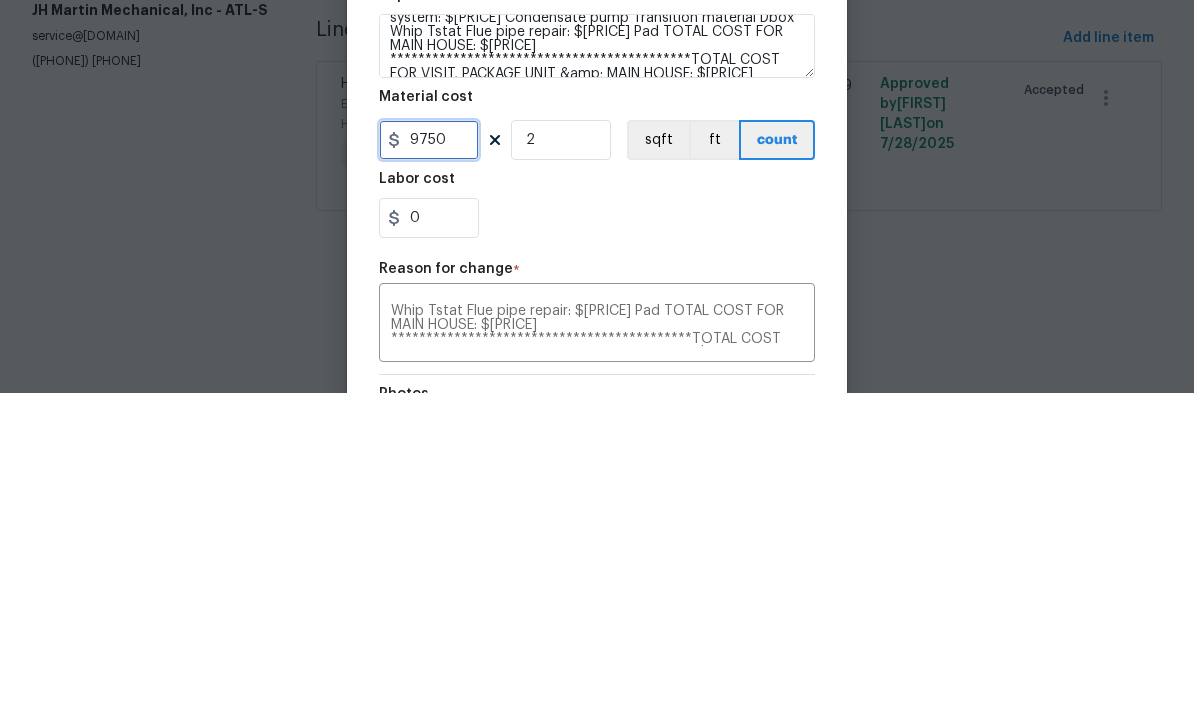 type on "9750" 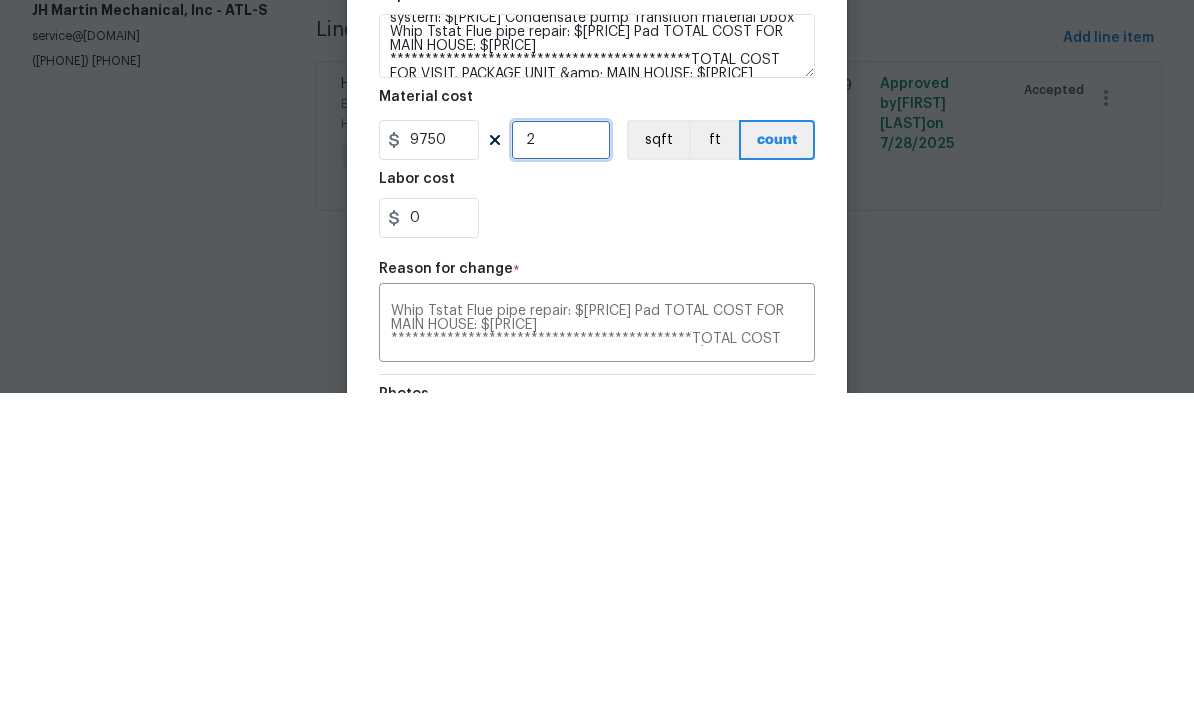 click on "2" at bounding box center (561, 463) 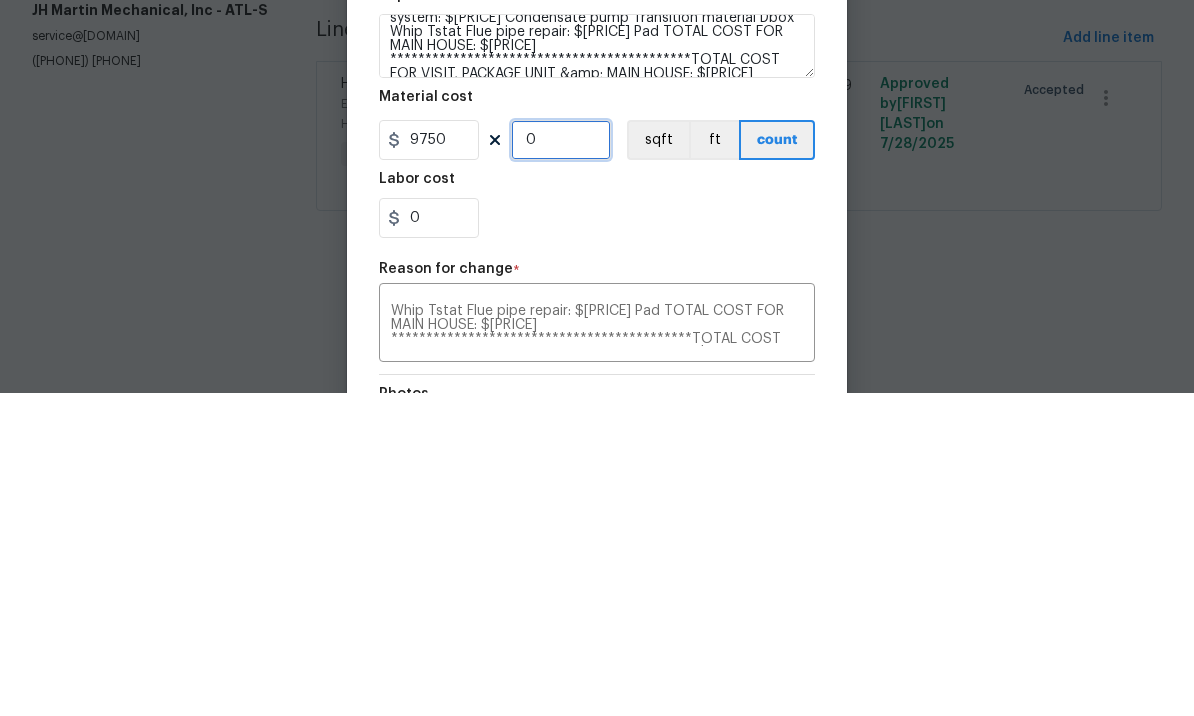 type on "1" 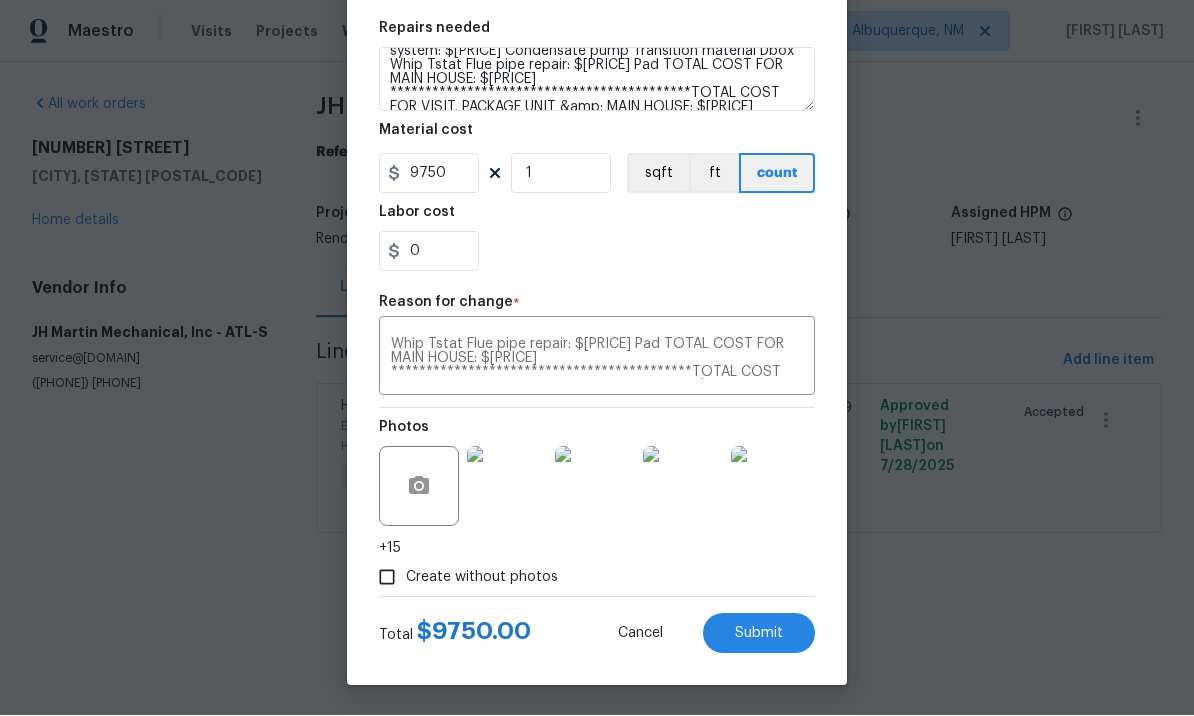scroll, scrollTop: 293, scrollLeft: 0, axis: vertical 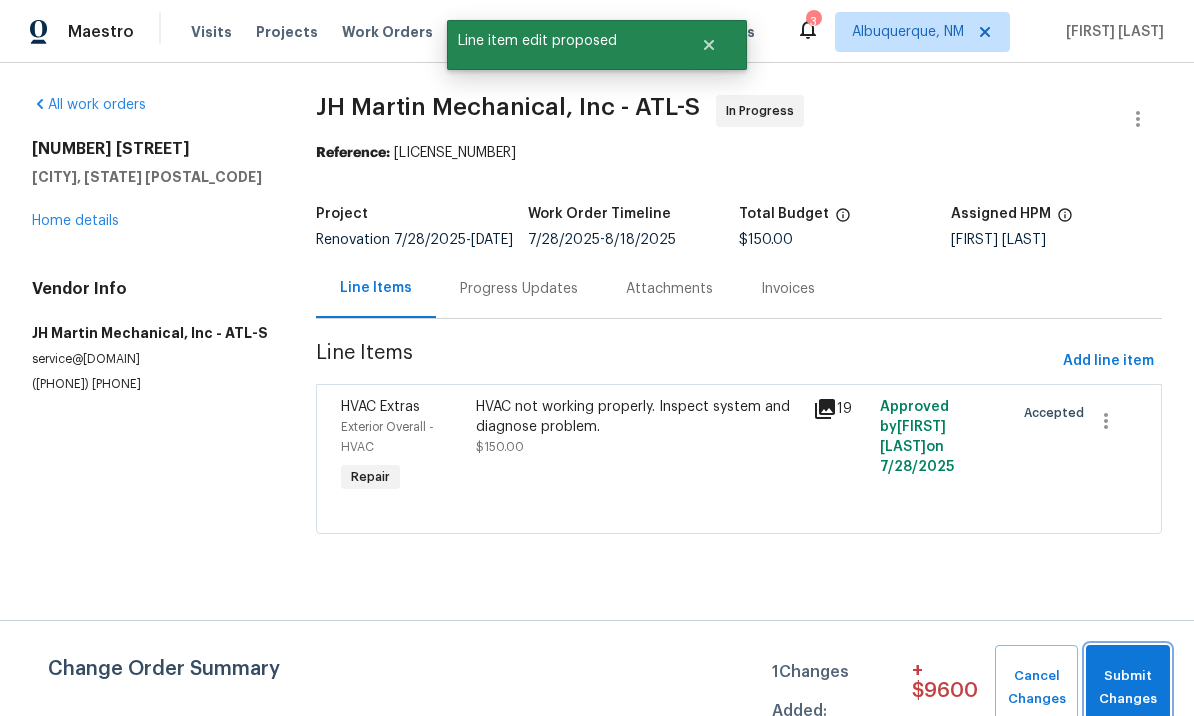 click on "Submit Changes" at bounding box center (1128, 688) 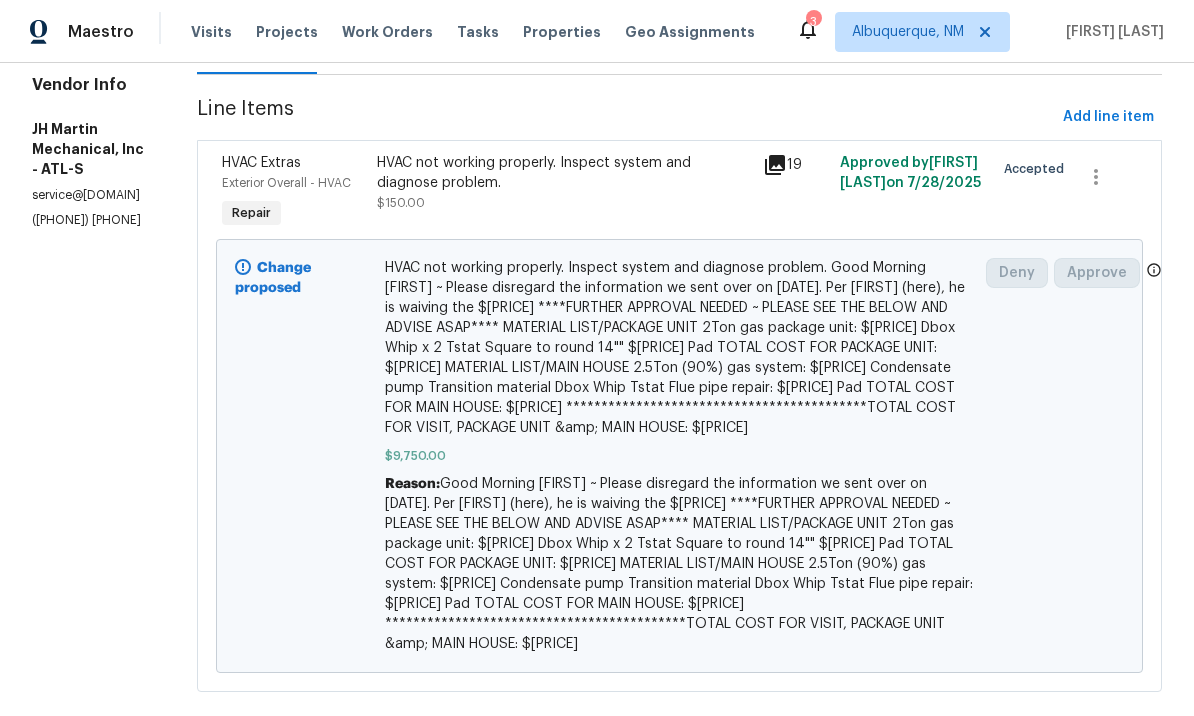 scroll, scrollTop: 243, scrollLeft: 0, axis: vertical 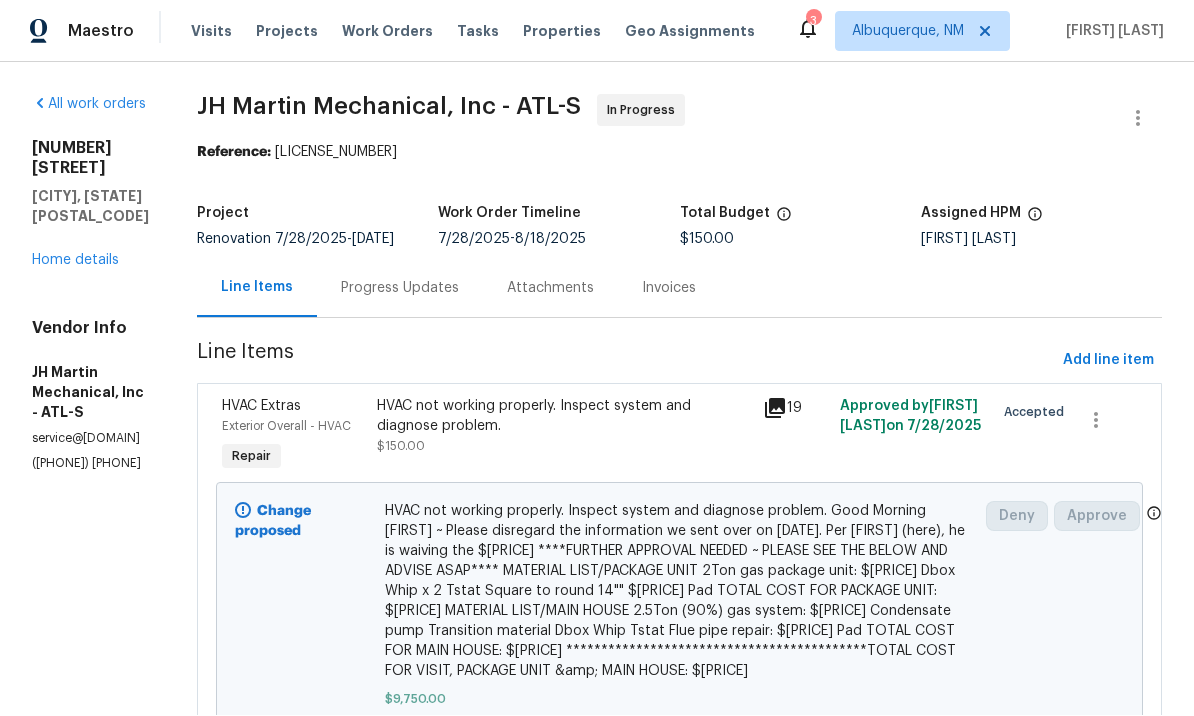click on "**********" at bounding box center (679, 592) 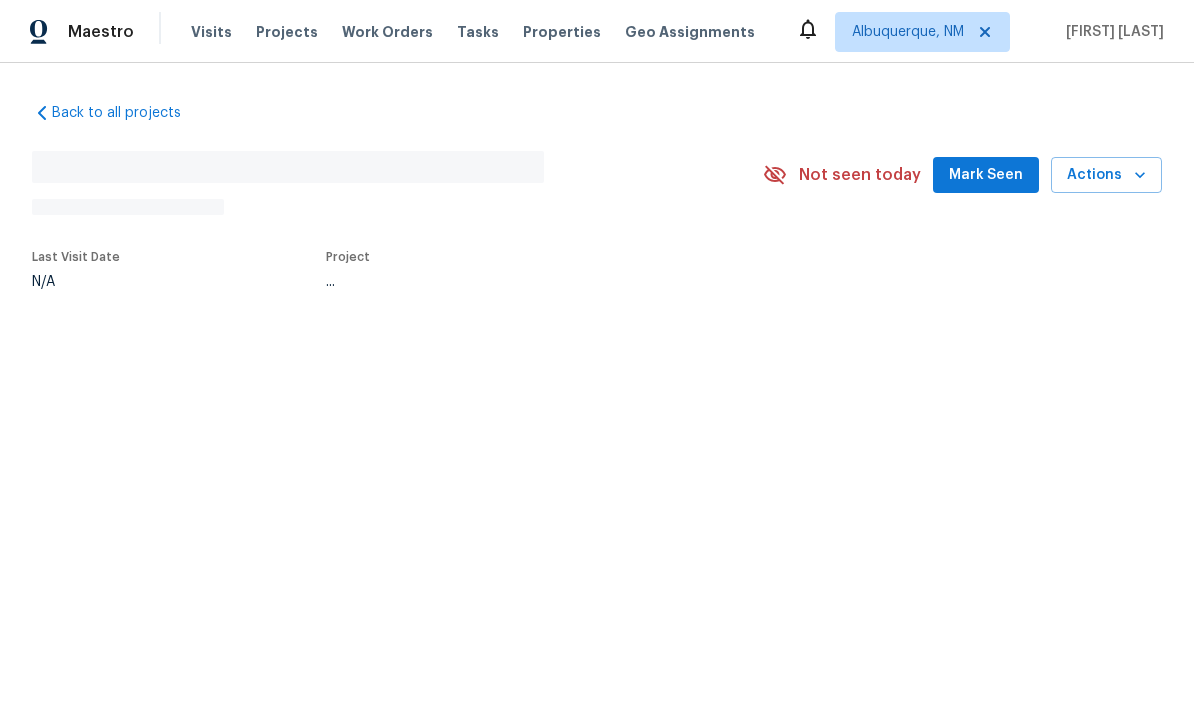 scroll, scrollTop: 0, scrollLeft: 0, axis: both 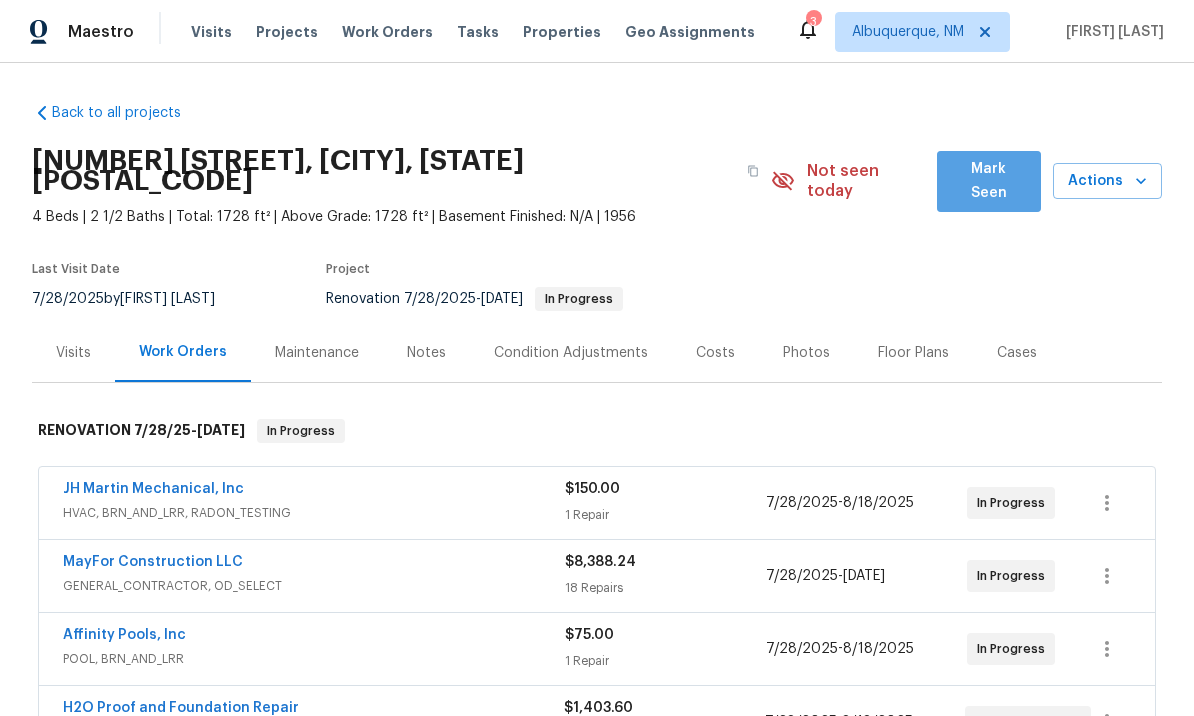 click on "Mark Seen" at bounding box center (989, 181) 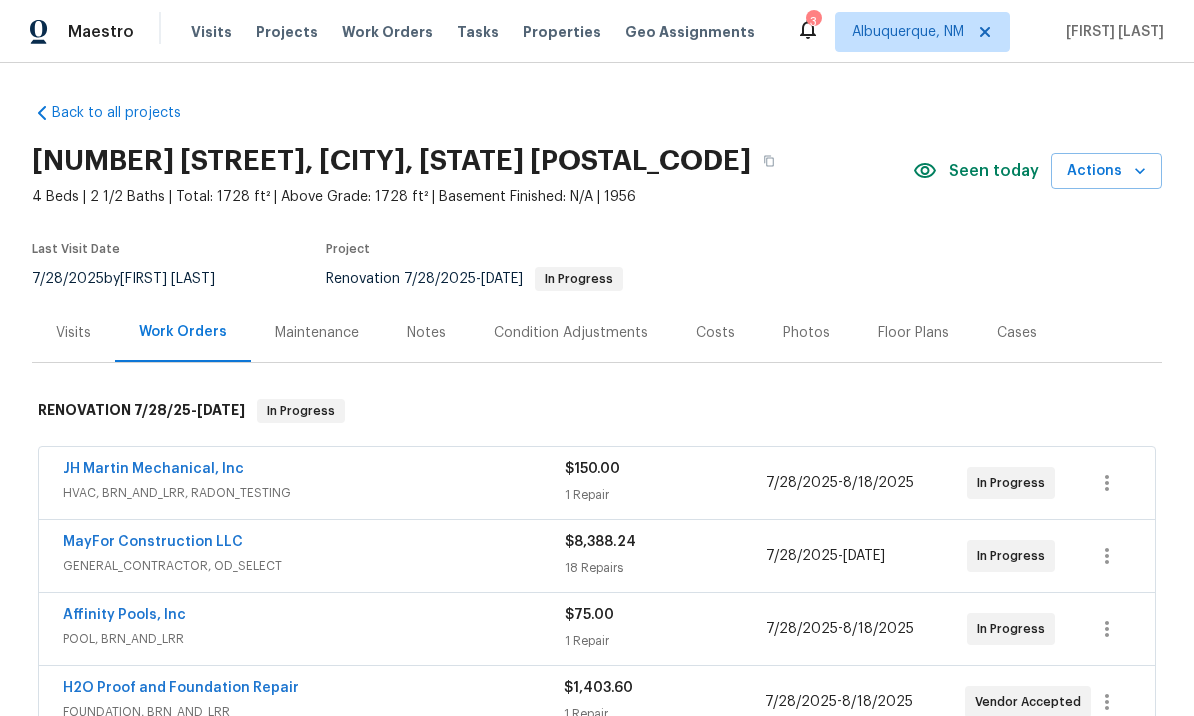 click on "Notes" at bounding box center [426, 333] 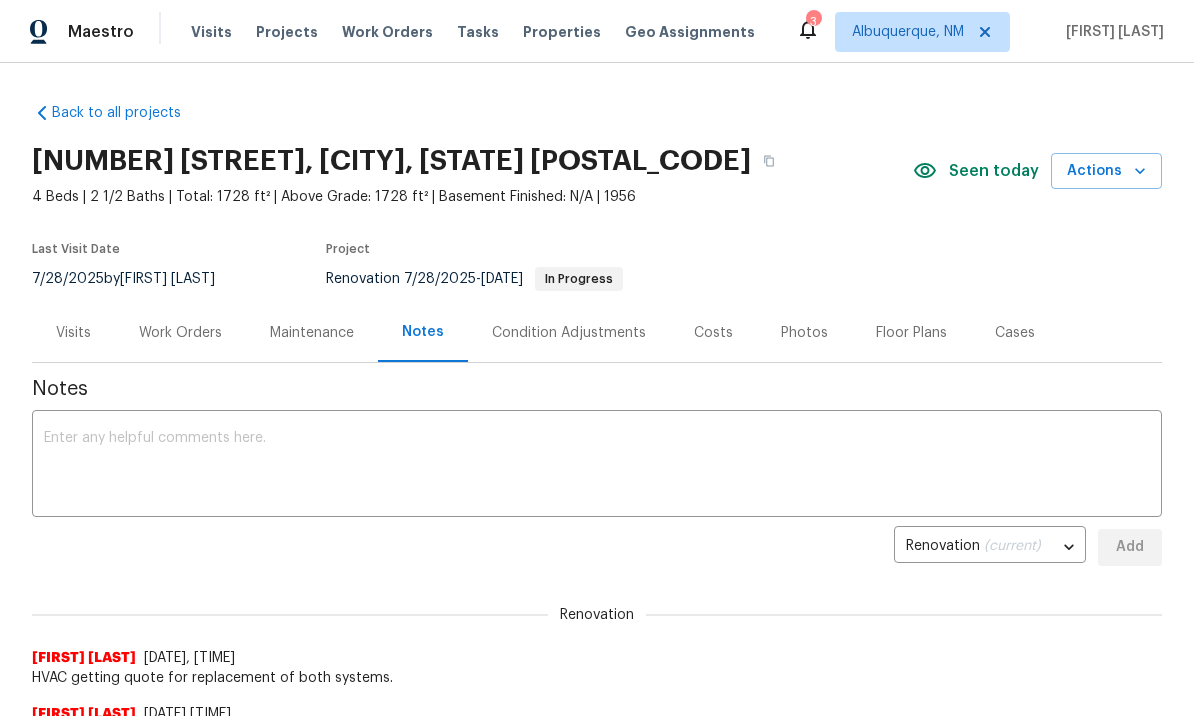 click on "Notes x ​ Renovation   (current) 32324d36-be26-49df-b53e-3d70bfa05e71 ​ Add Renovation Wesley Brooks 8/4/25, 23:14 HVAC getting quote for replacement of both systems.  Wesley Brooks 8/4/25, 23:3 Liner replacement 12100$ -liner removal / disposal -installation of Dual VGB main drains -new liner installation (basic blue color) -white goods We couldn't 100% test equipment, PVC had been repaired many times ( based on amount of couplings..) -we cant verify if salt cell is working because of pool condition- needs to be running and salt needs to be added. it seems really old. new salt cell / system is relatively expensive item. we can trouble shoot it once pool is running -pump kick on but we couldn't prime it because of pool condition -we couldn't see any leaks / because we couldn't prime it if you budget 4k, we will be able to install new variable speed pump, replace sand / laterals in filter, make plumbing look better as well.  Wesley Brooks 8/4/25, 23:0 Wesley Brooks 8/4/25, 23:0 Roof complete.  Address" at bounding box center [597, 1288] 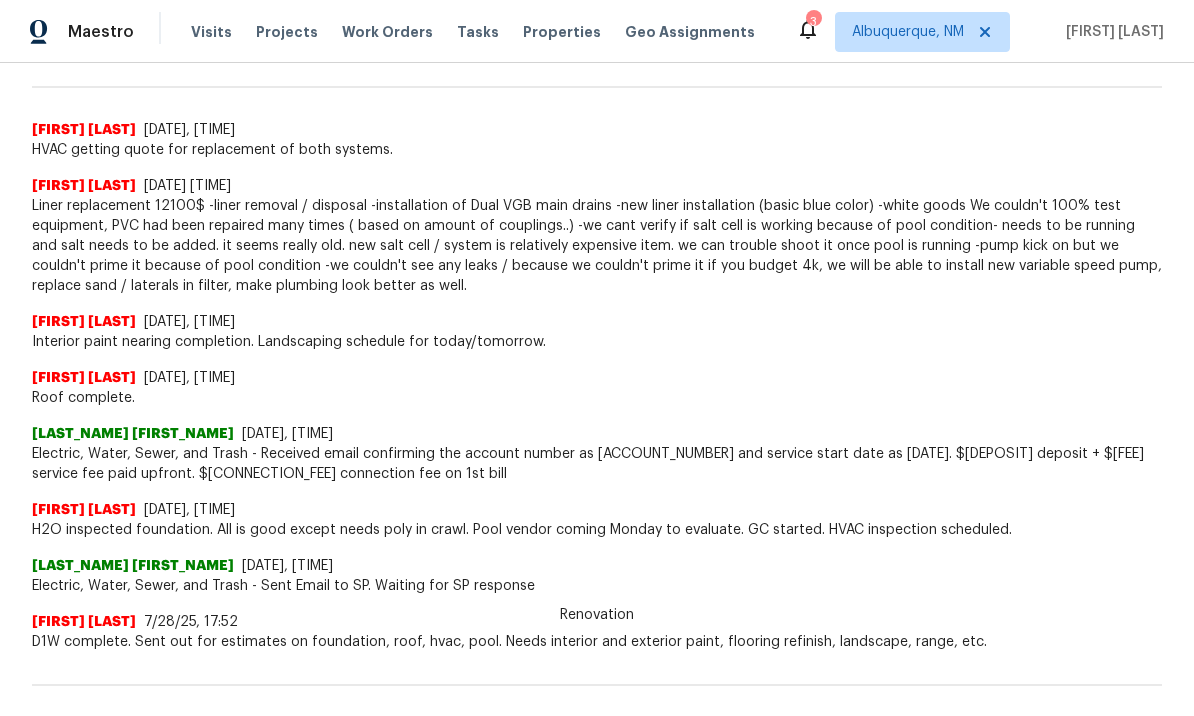scroll, scrollTop: 519, scrollLeft: 0, axis: vertical 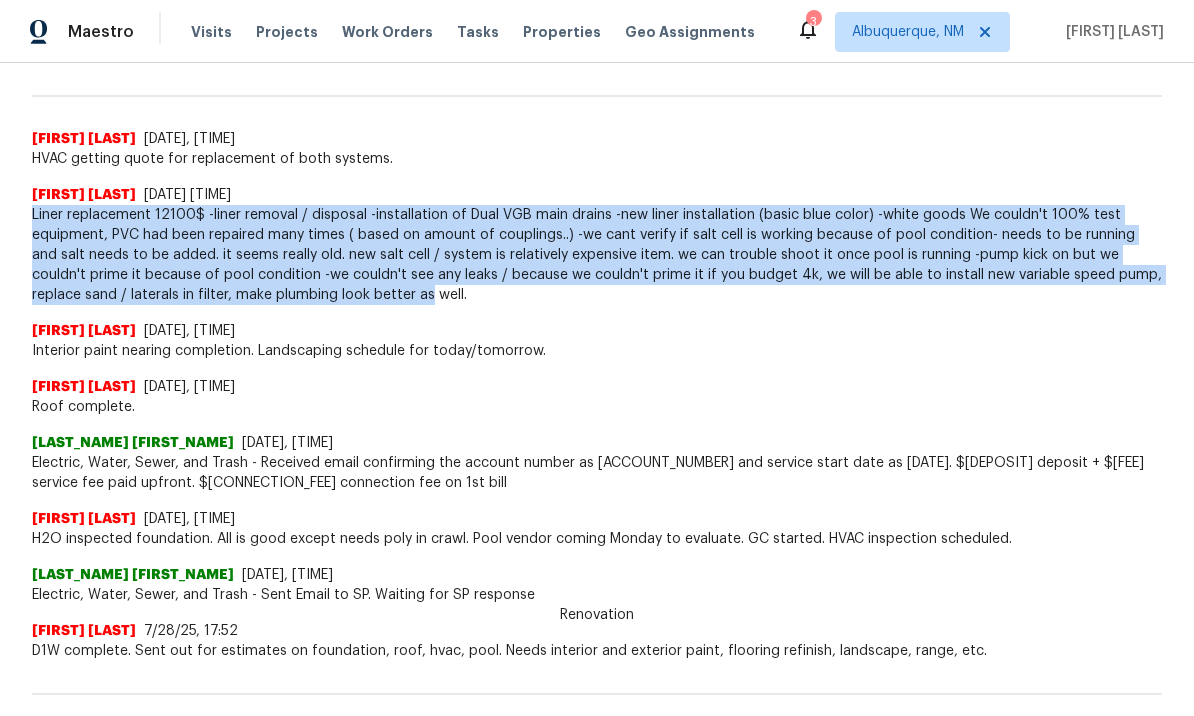 copy on "Liner replacement 12100$ -liner removal / disposal -installation of Dual VGB main drains -new liner installation (basic blue color) -white goods We couldn't 100% test equipment, PVC had been repaired many times ( based on amount of couplings..) -we cant verify if salt cell is working because of pool condition- needs to be running and salt needs to be added. it seems really old. new salt cell / system is relatively expensive item. we can trouble shoot it once pool is running -pump kick on but we couldn't prime it because of pool condition -we couldn't see any leaks / because we couldn't prime it if you budget 4k, we will be able to install new variable speed pump, replace sand / laterals in filter, make plumbing look better as well." 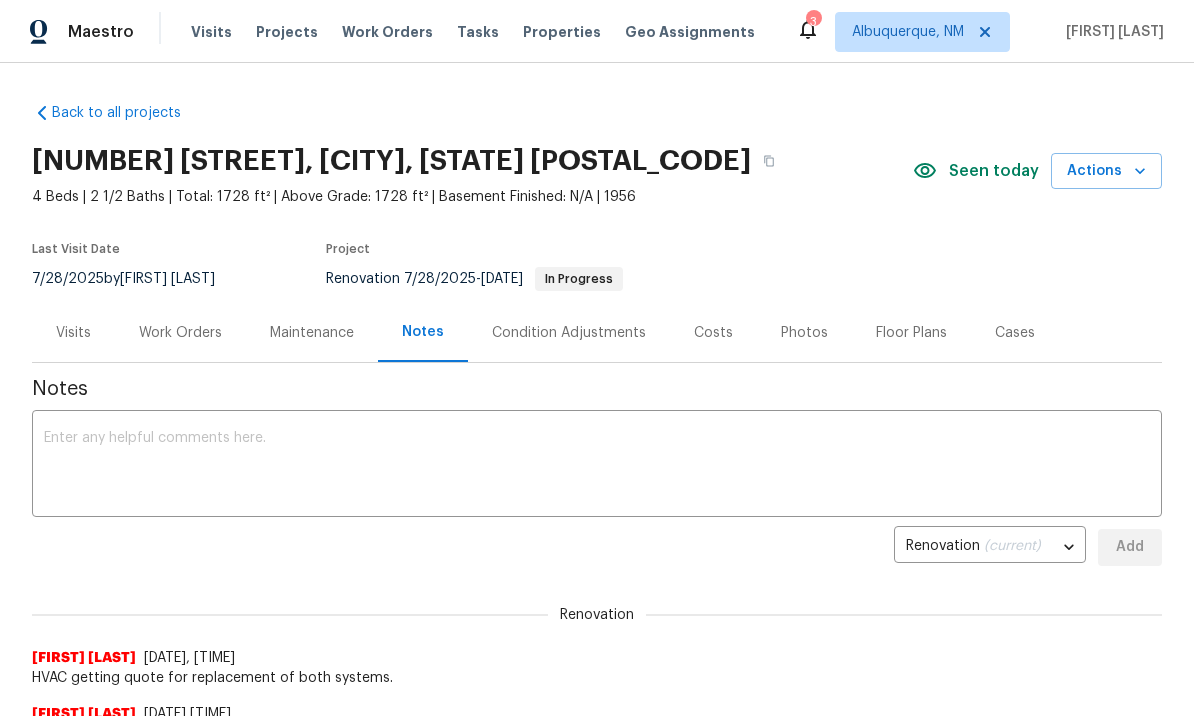 scroll, scrollTop: 0, scrollLeft: 0, axis: both 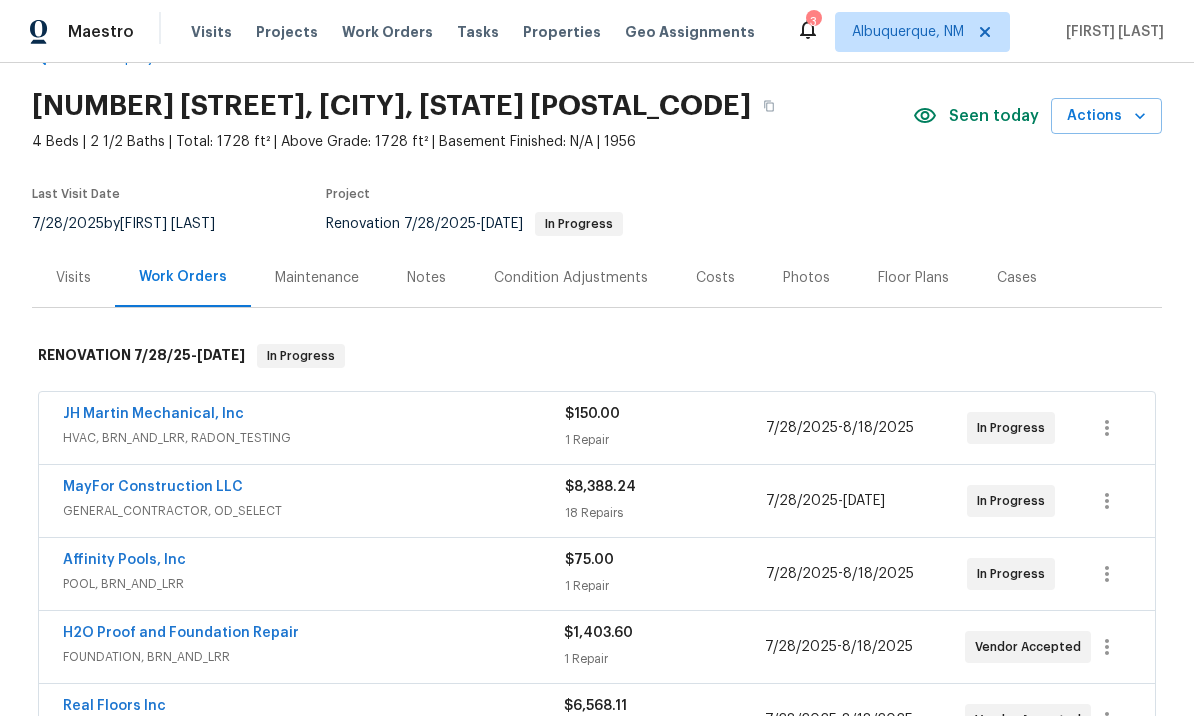 click on "Affinity Pools, Inc" at bounding box center [124, 560] 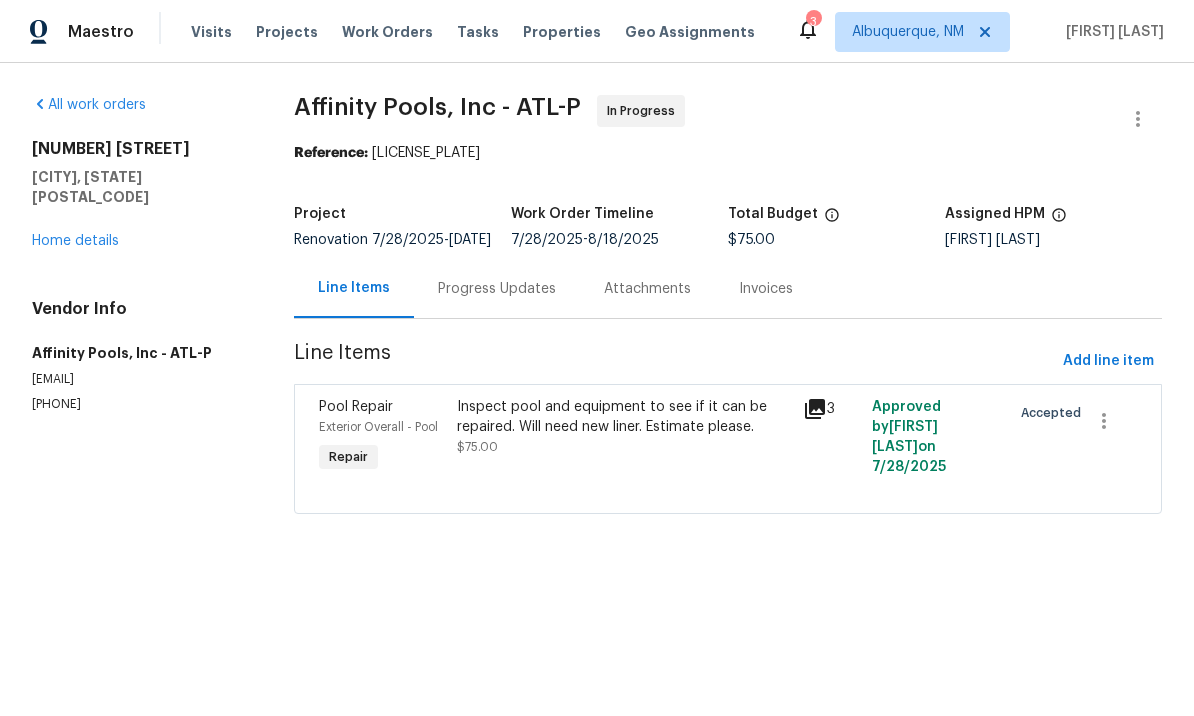 click on "Progress Updates" at bounding box center [497, 289] 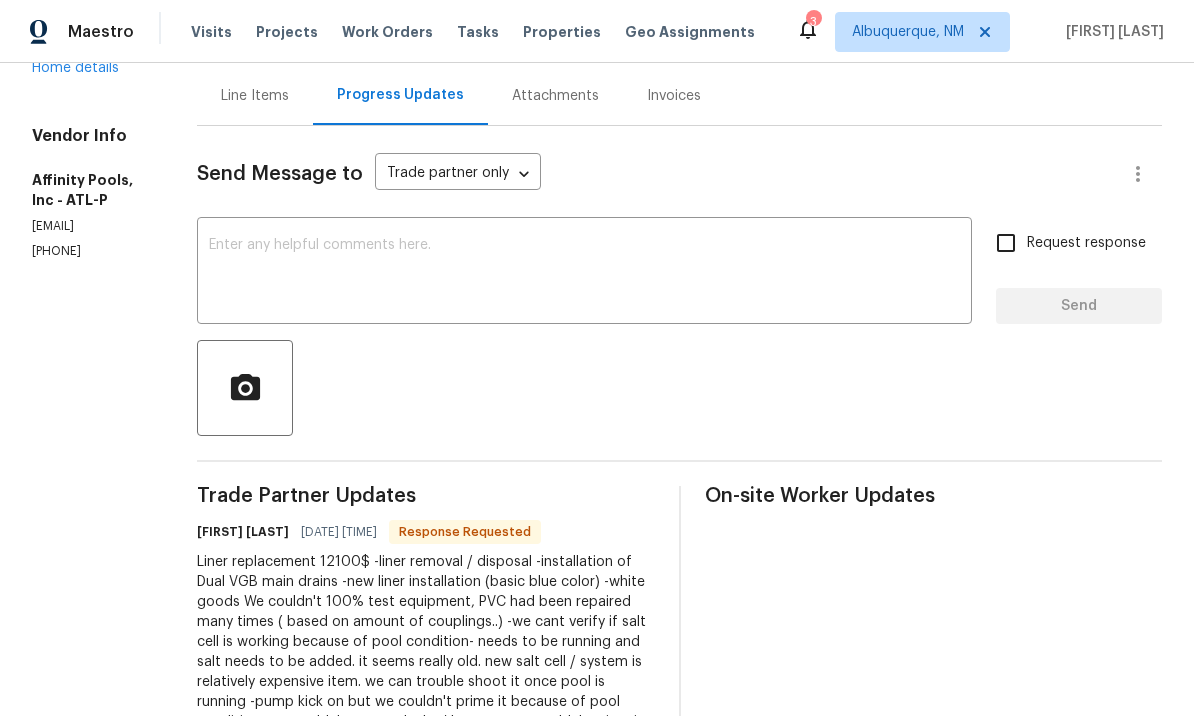 scroll, scrollTop: 175, scrollLeft: 0, axis: vertical 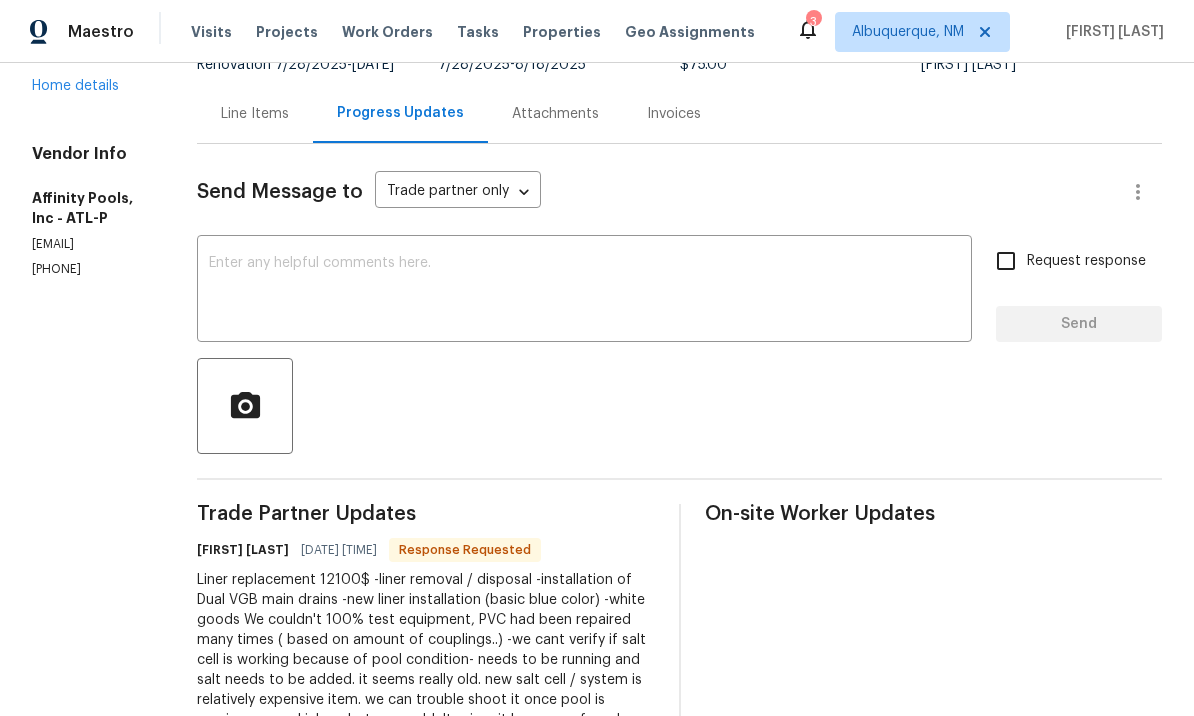 click at bounding box center (584, 291) 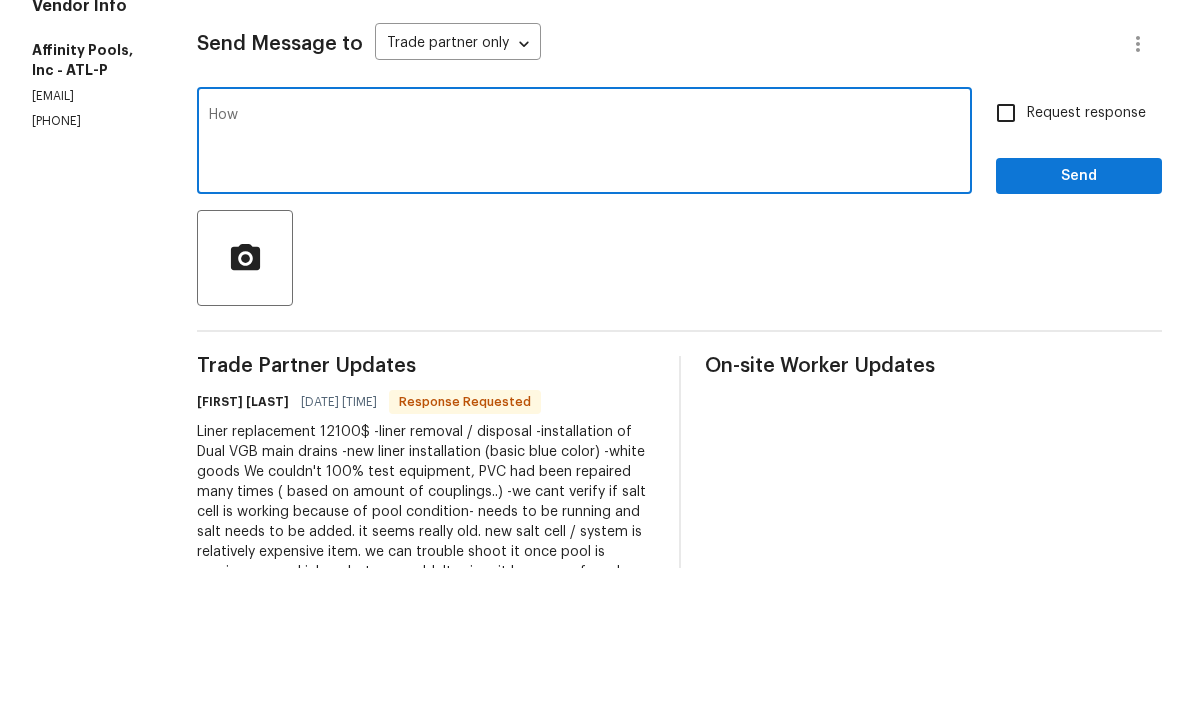 click at bounding box center (679, 406) 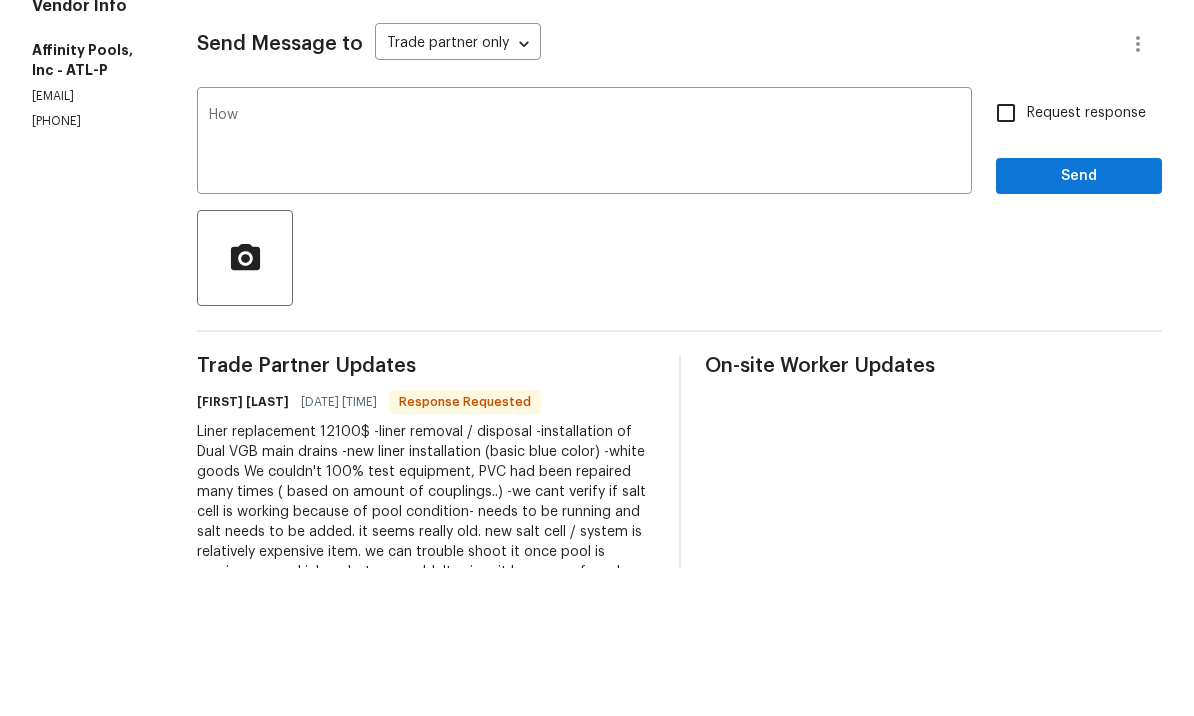 scroll, scrollTop: 69, scrollLeft: 0, axis: vertical 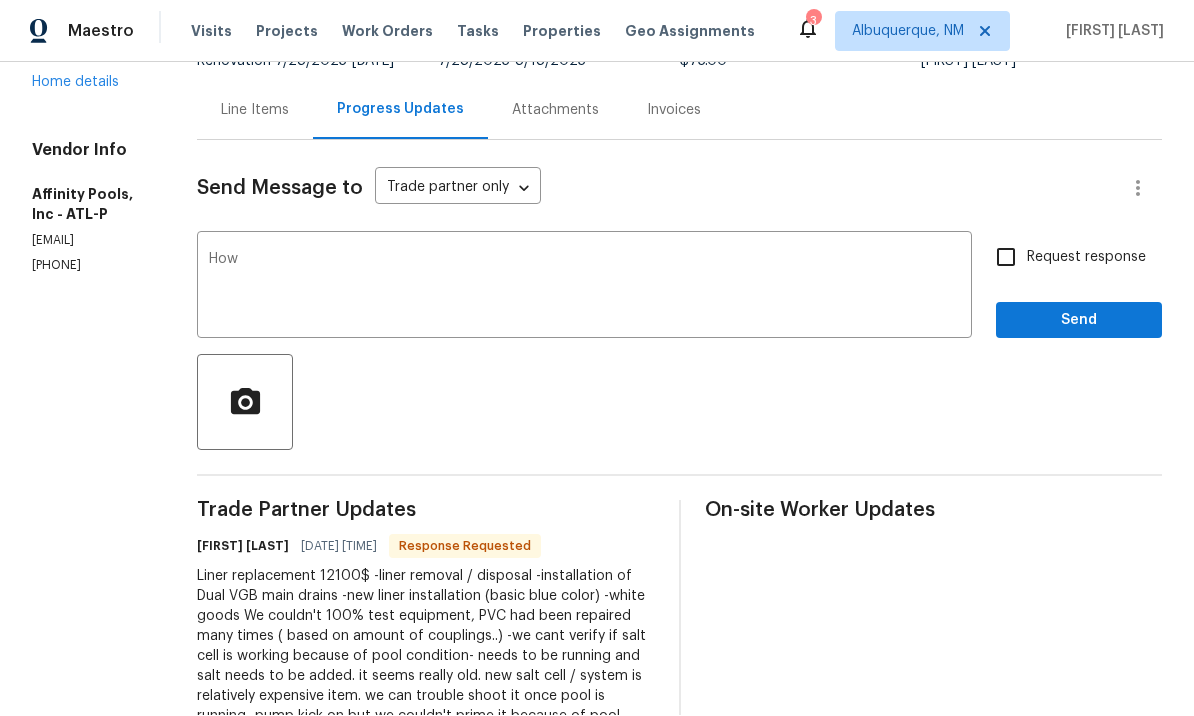 click on "How" at bounding box center (584, 288) 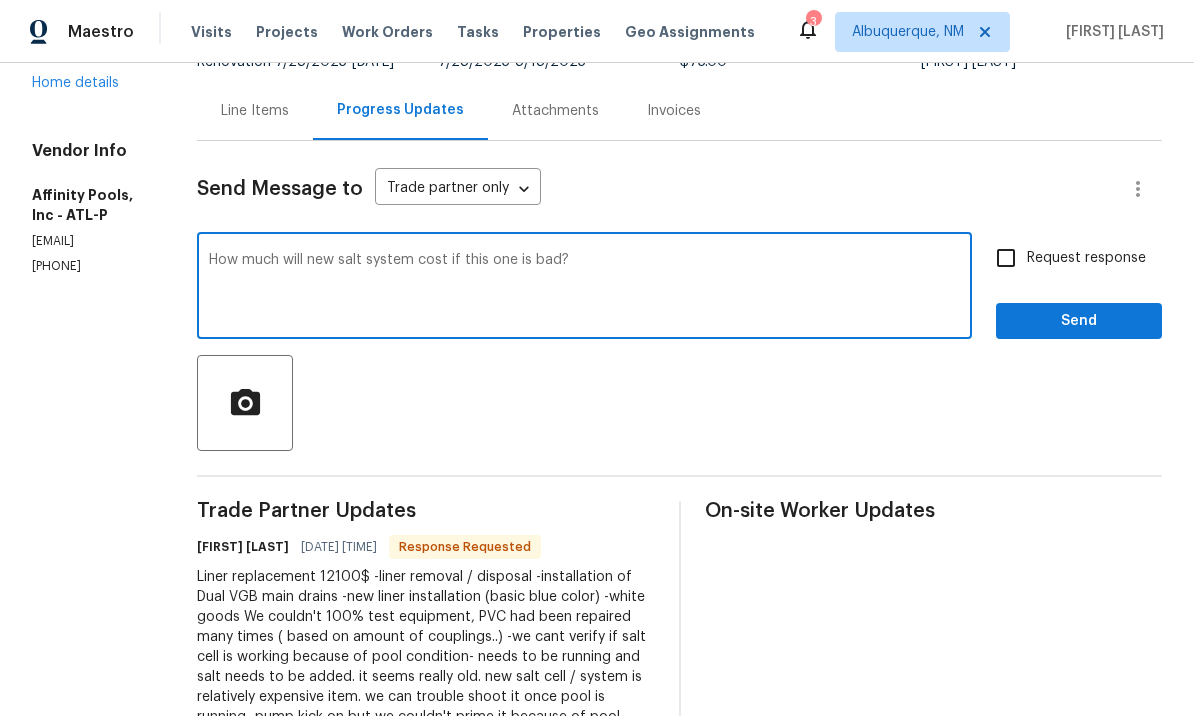 type on "How much will new salt system cost if this one is bad?" 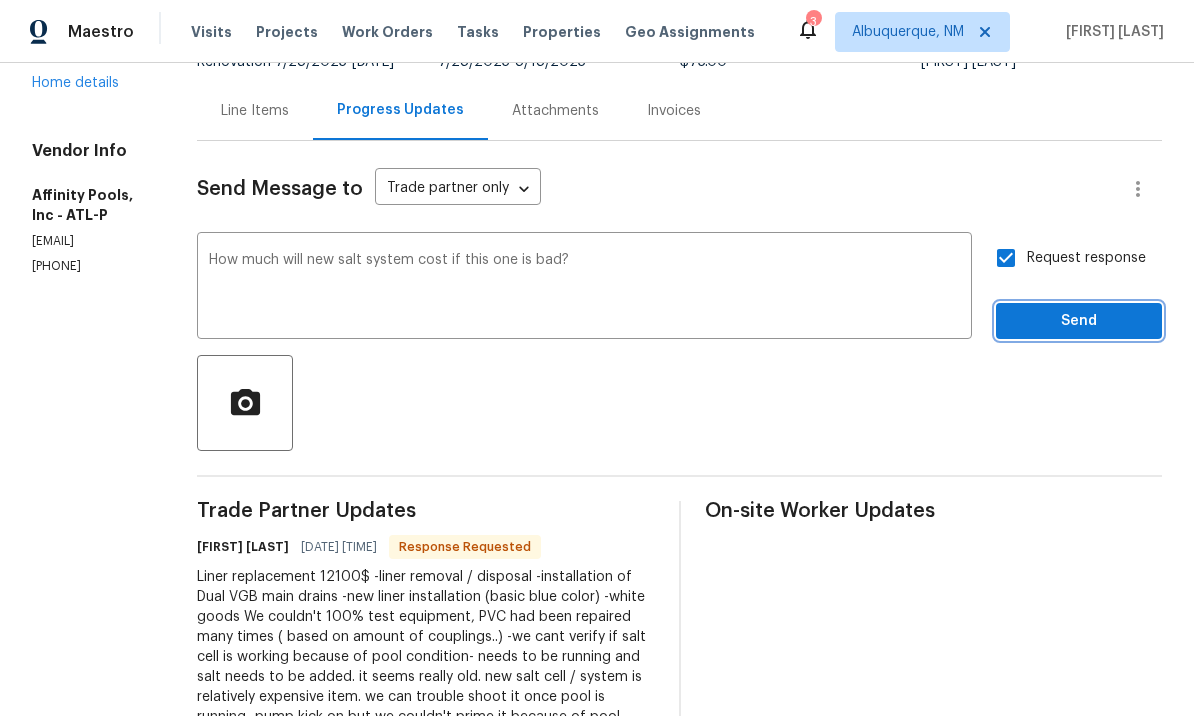 click on "Send" at bounding box center (1079, 321) 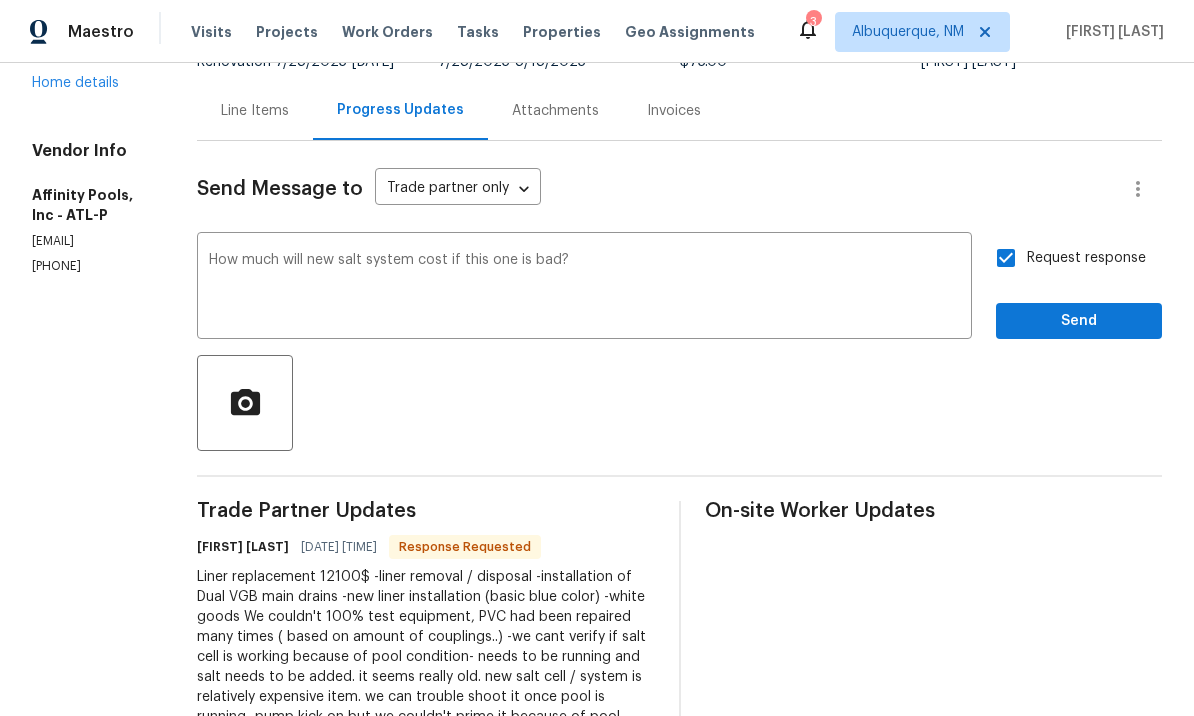 scroll, scrollTop: 46, scrollLeft: 0, axis: vertical 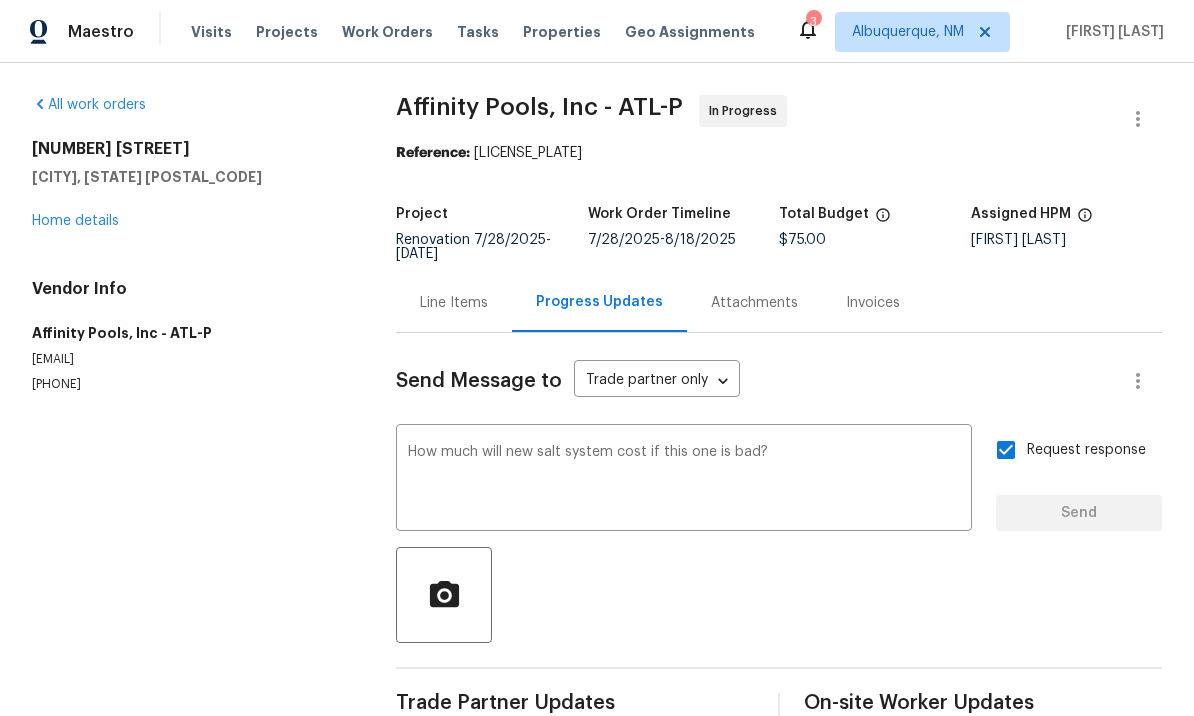 type 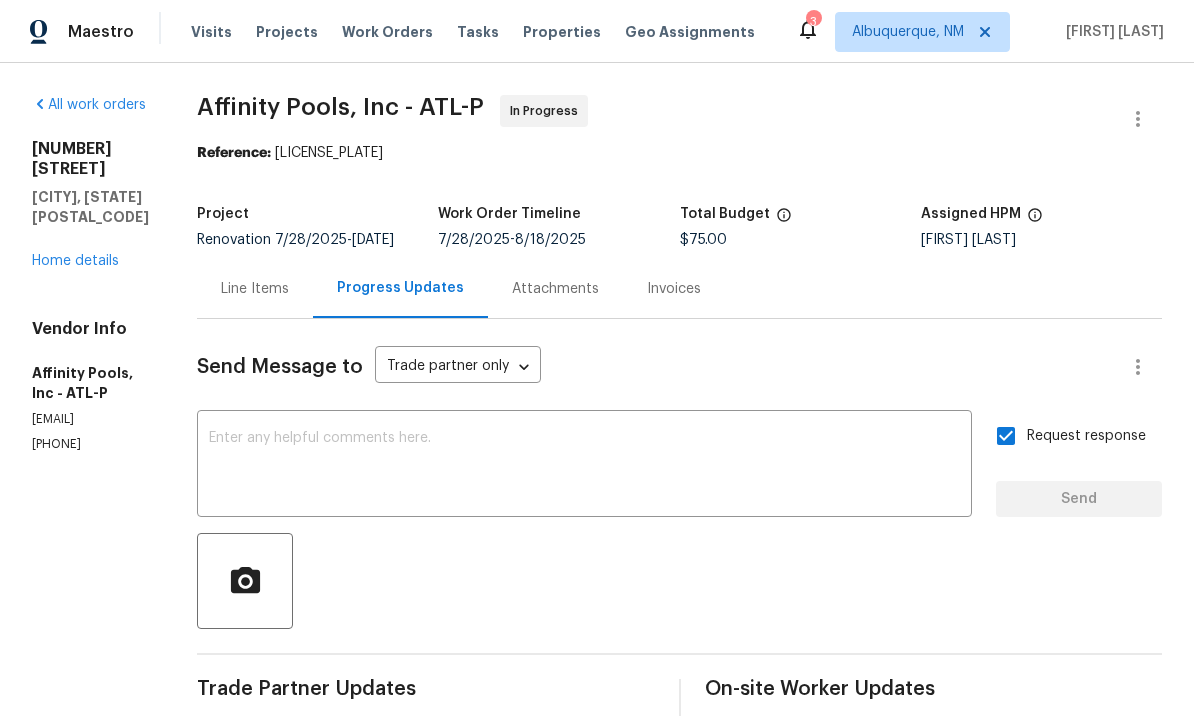 scroll, scrollTop: 0, scrollLeft: 0, axis: both 